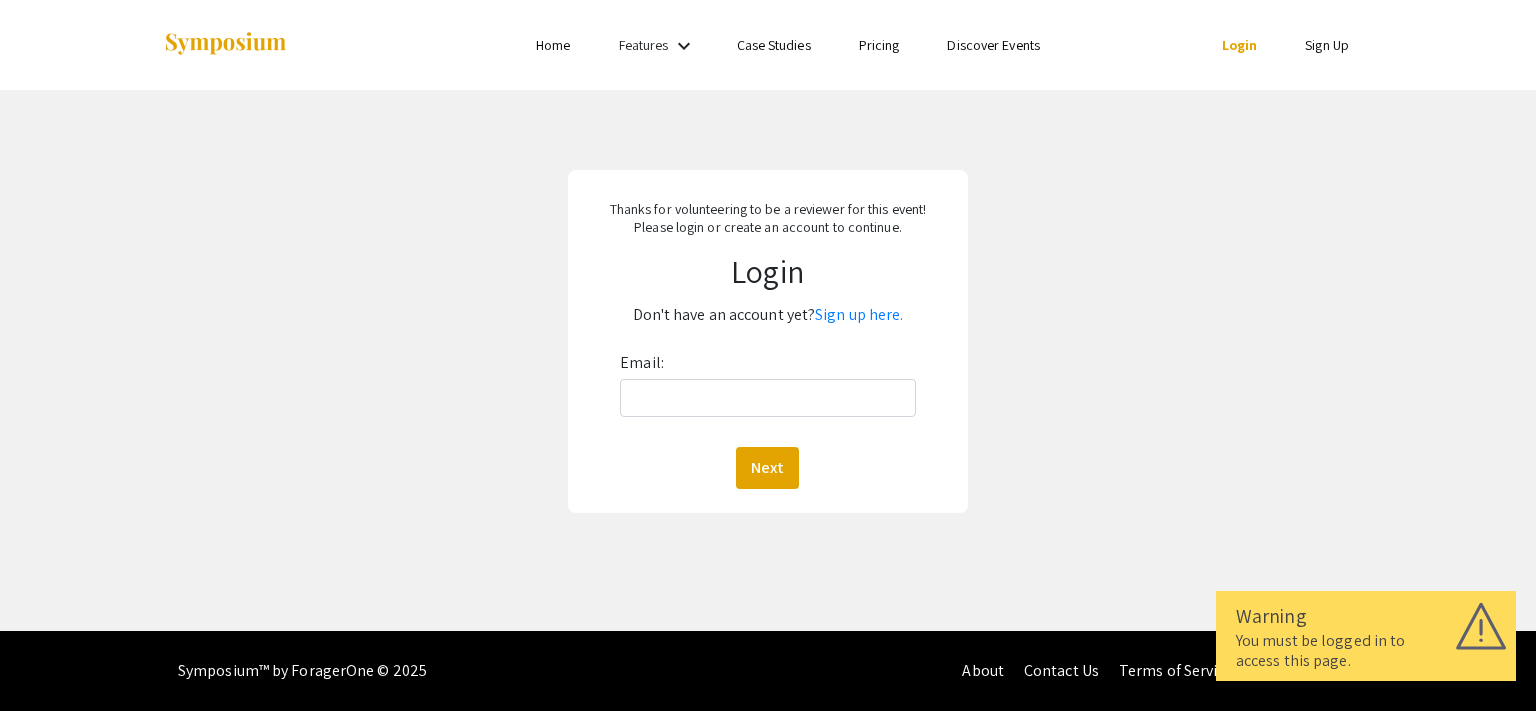 scroll, scrollTop: 0, scrollLeft: 0, axis: both 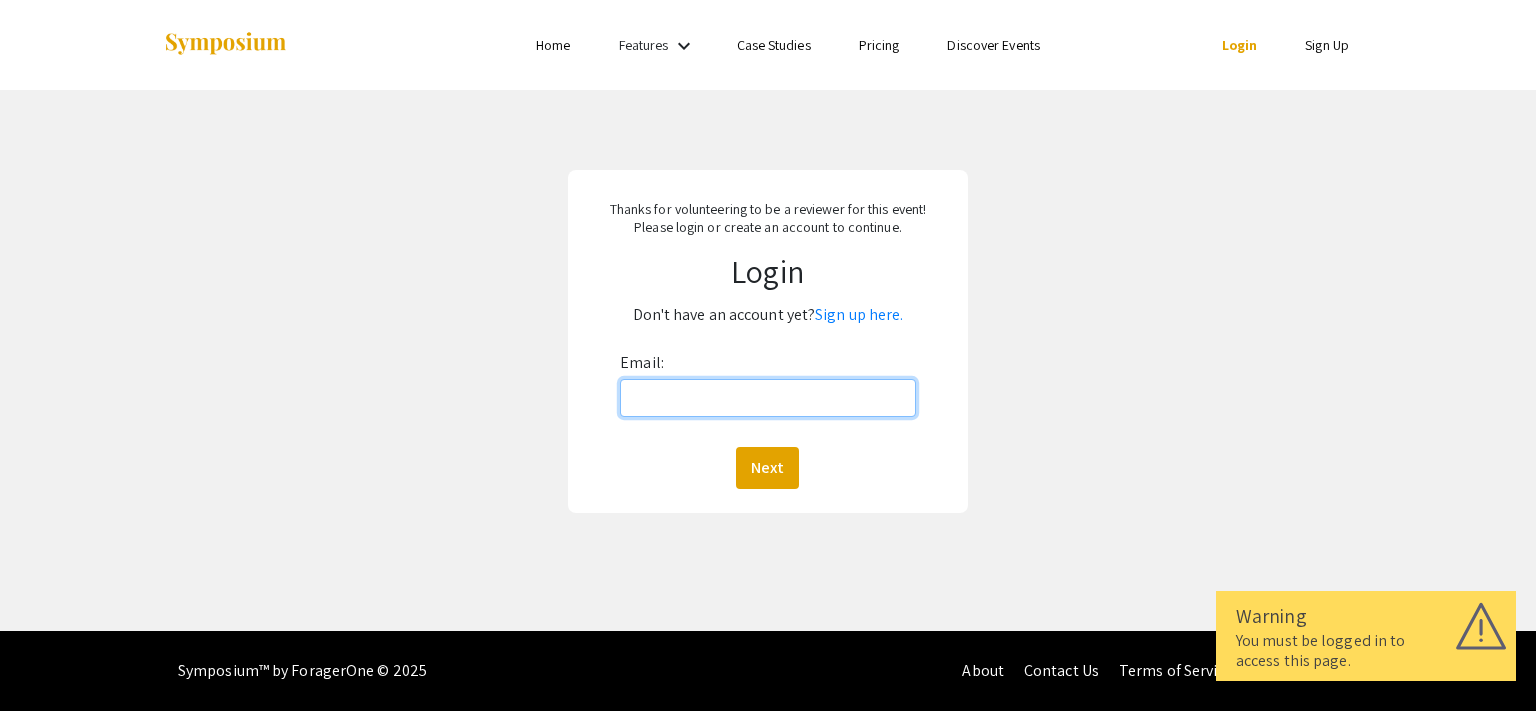 click on "Email:" at bounding box center [767, 398] 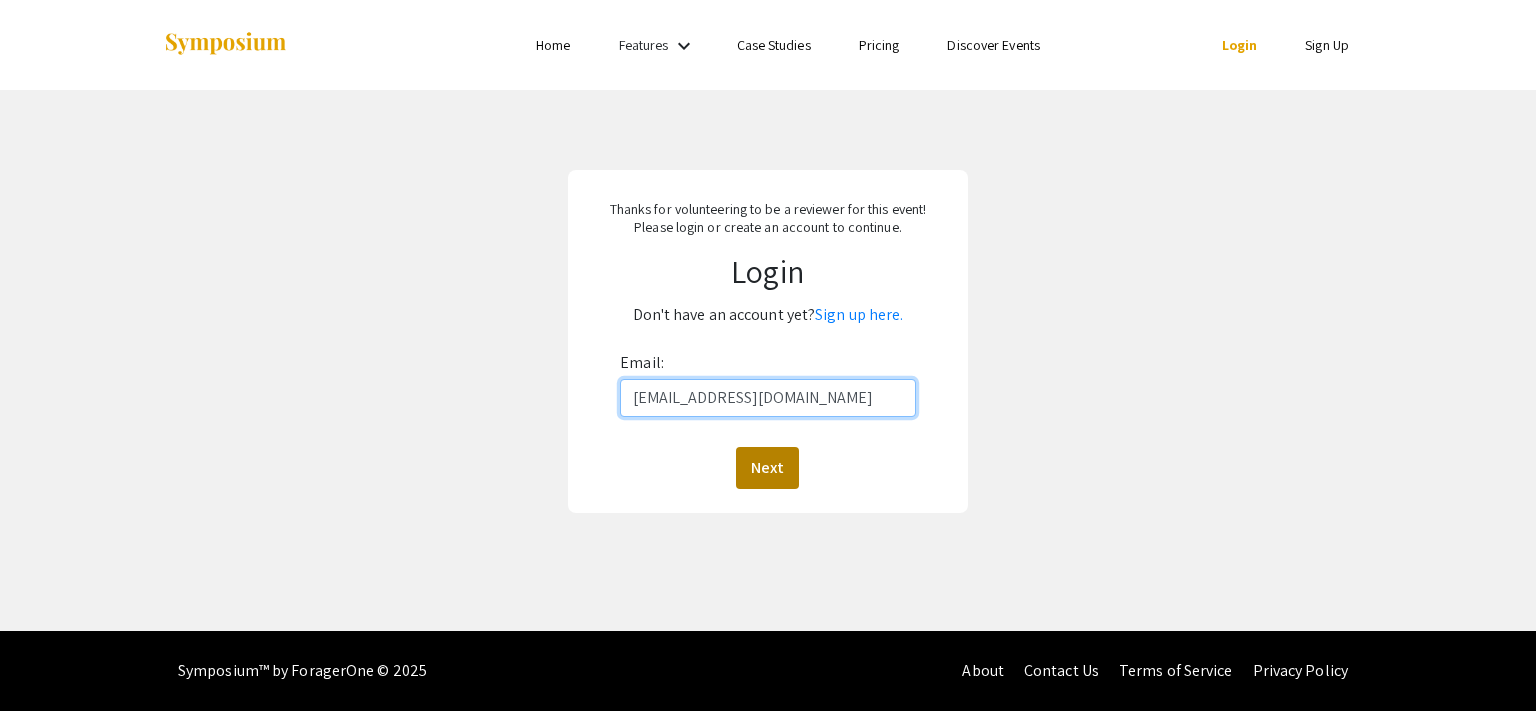 type on "[EMAIL_ADDRESS][DOMAIN_NAME]" 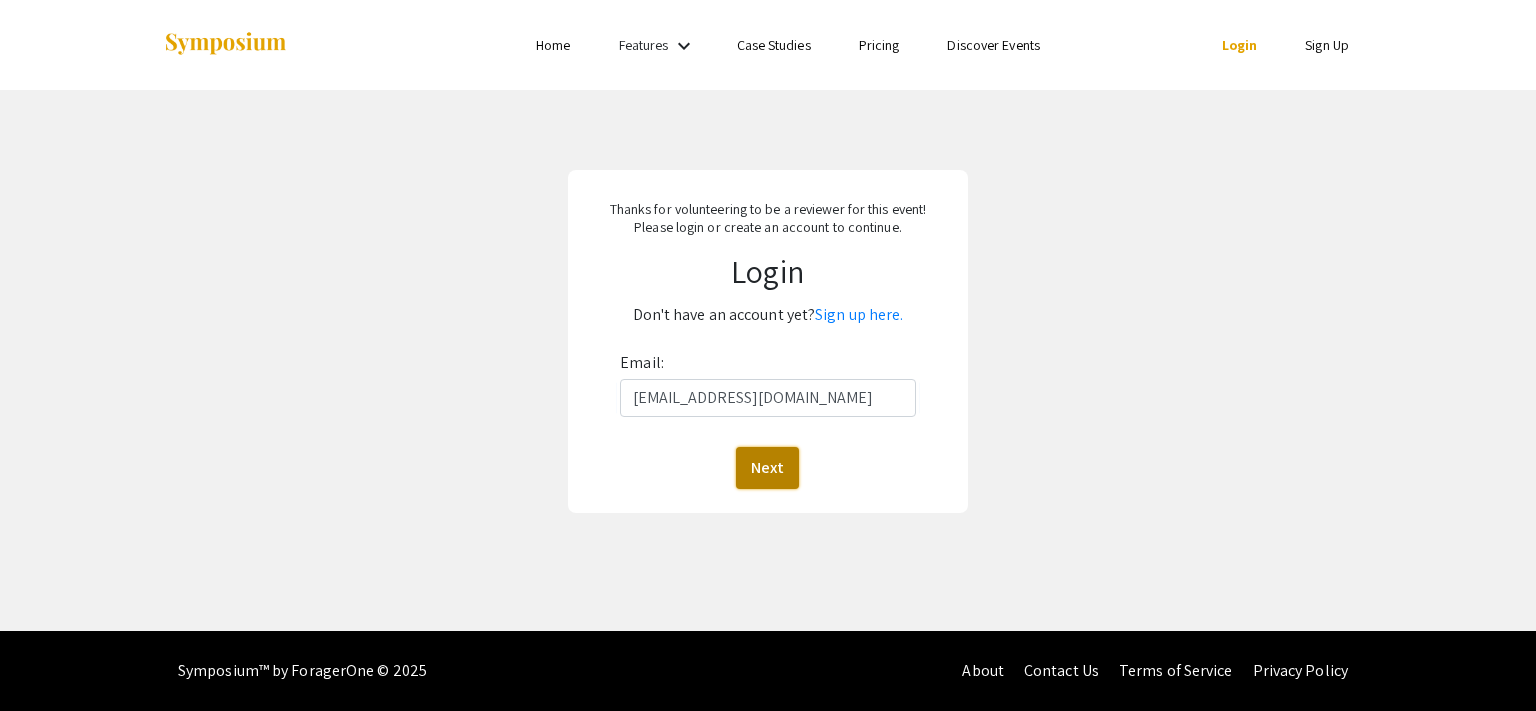 click on "Next" 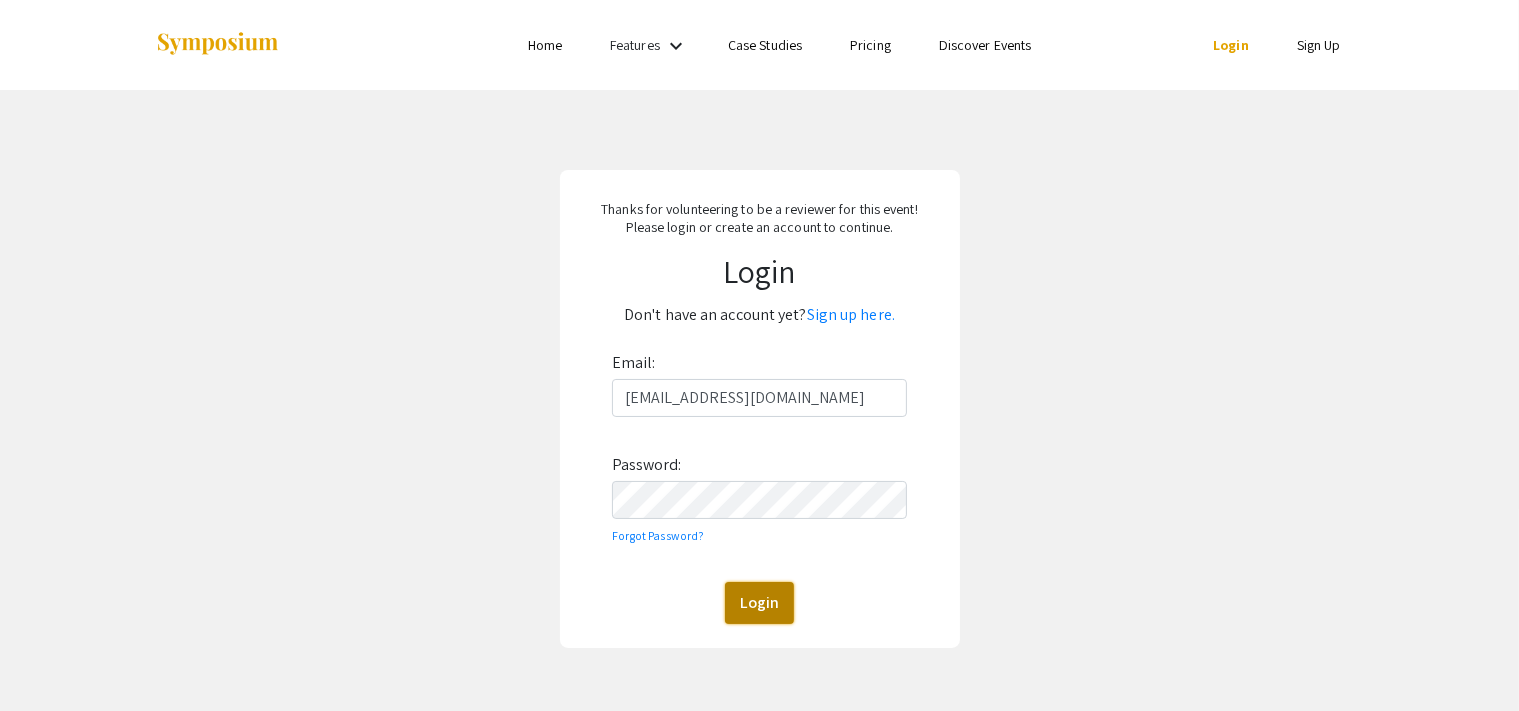 click on "Login" 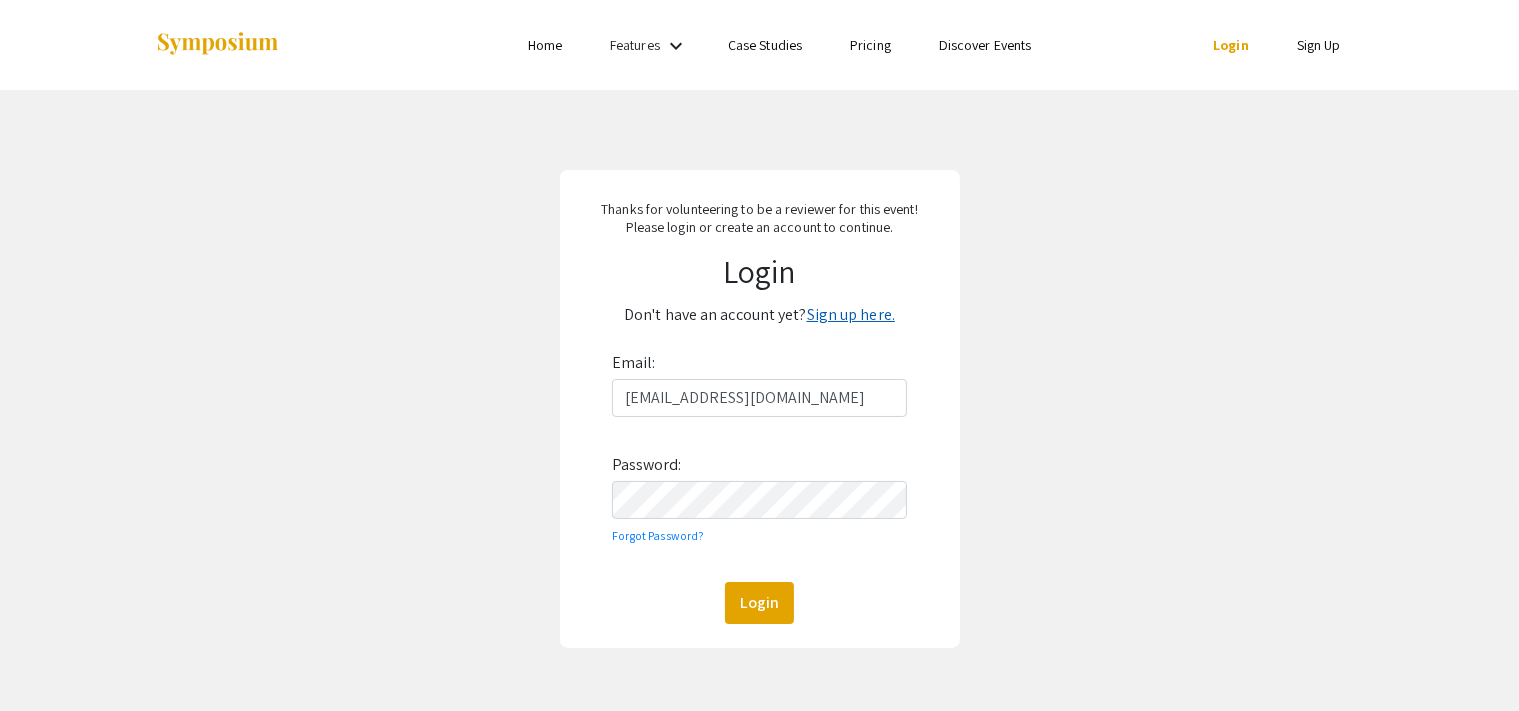click on "Sign up here." 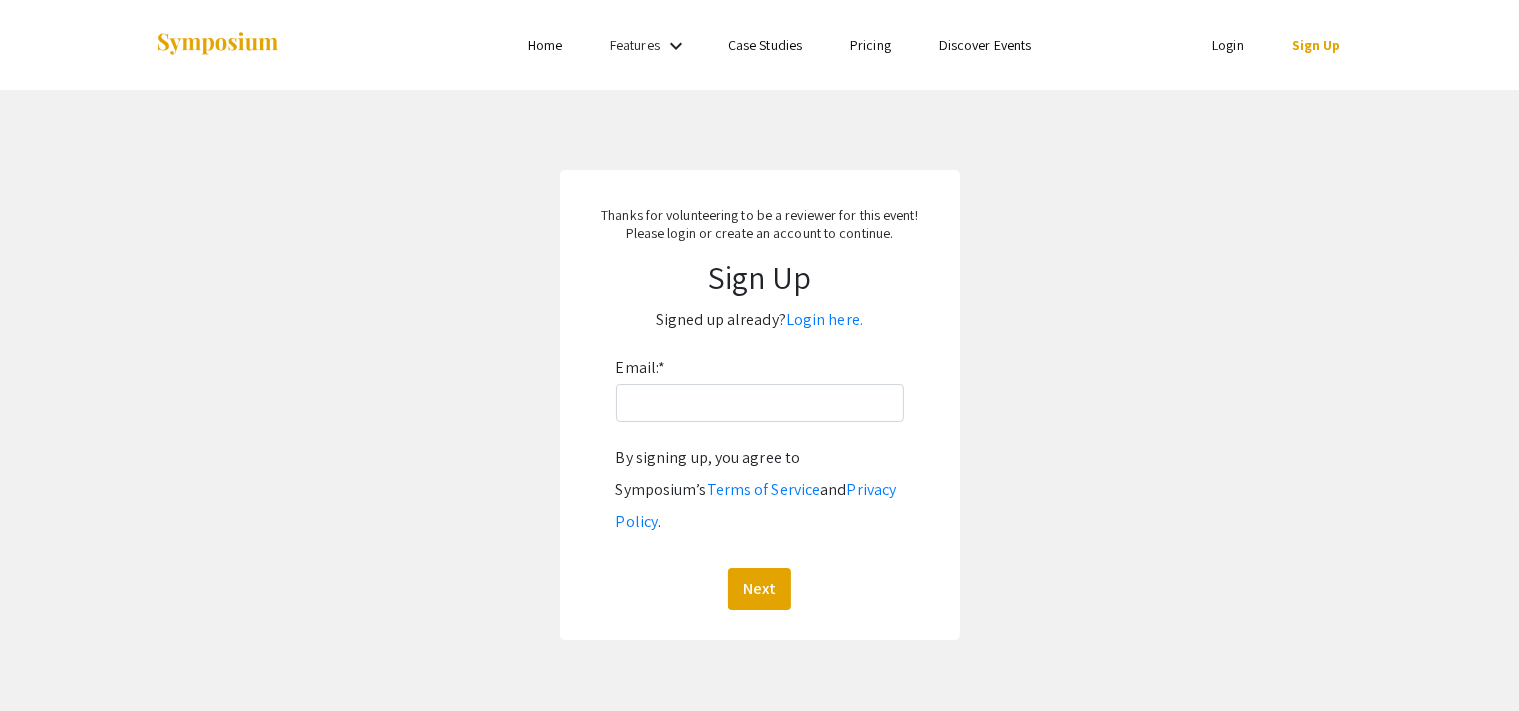 drag, startPoint x: 702, startPoint y: 423, endPoint x: 717, endPoint y: 404, distance: 24.207438 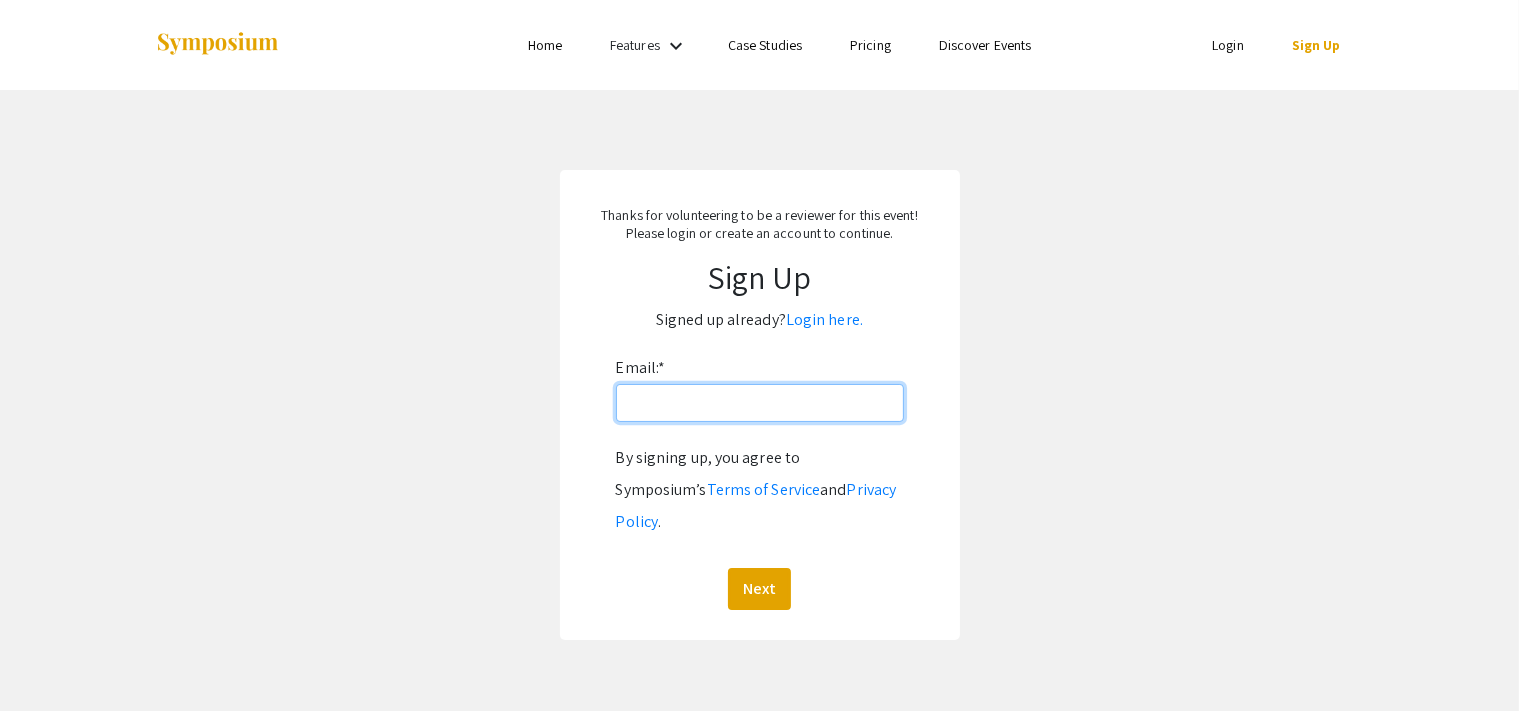 click on "Email:  *" at bounding box center (760, 403) 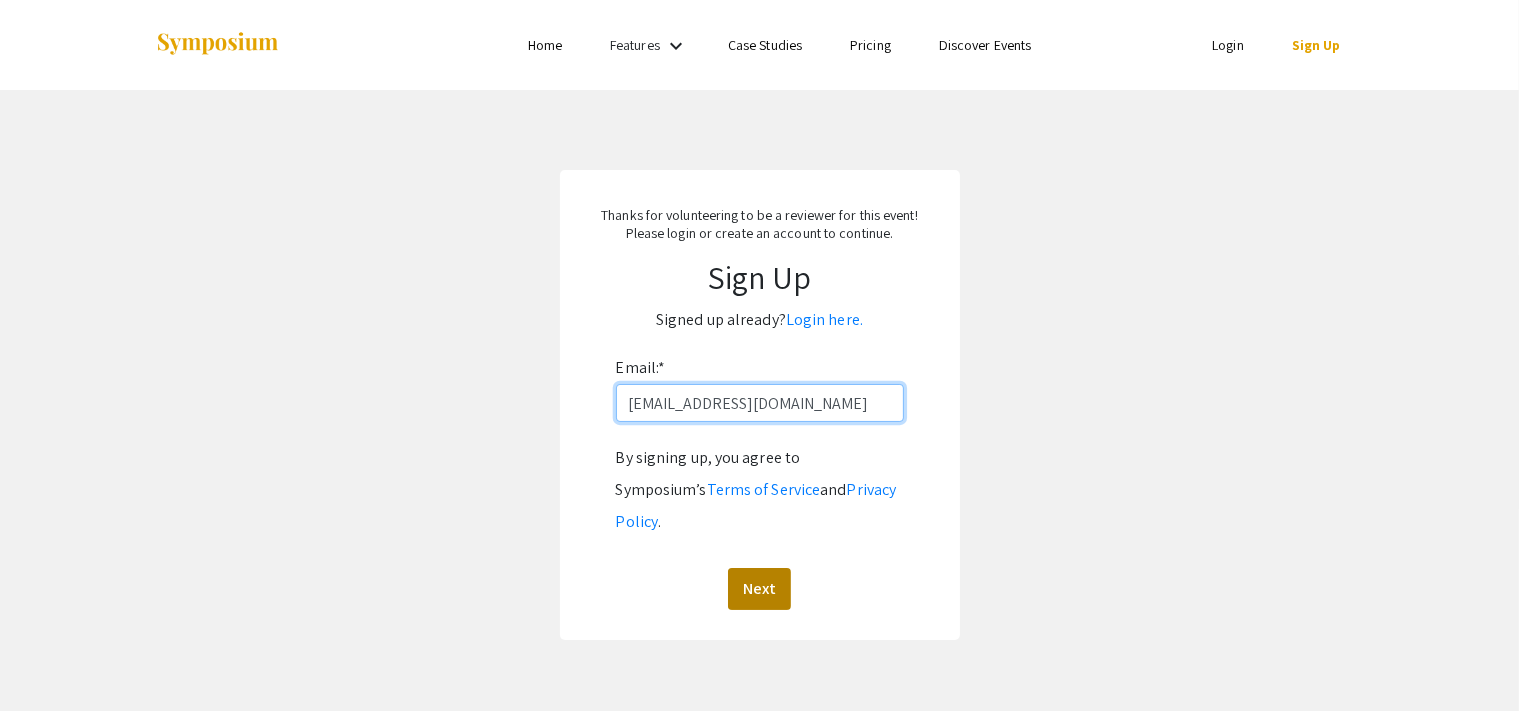 type on "[EMAIL_ADDRESS][DOMAIN_NAME]" 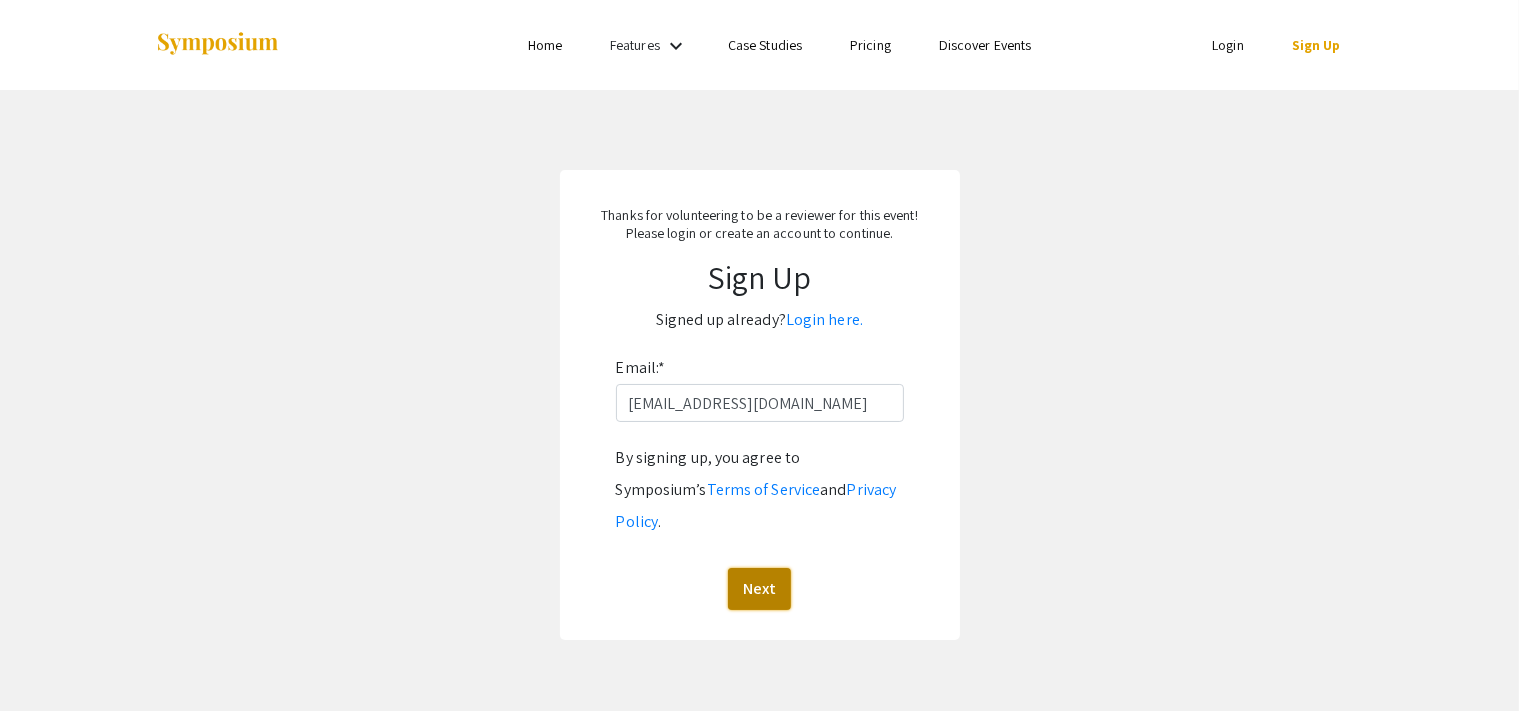 click on "Next" 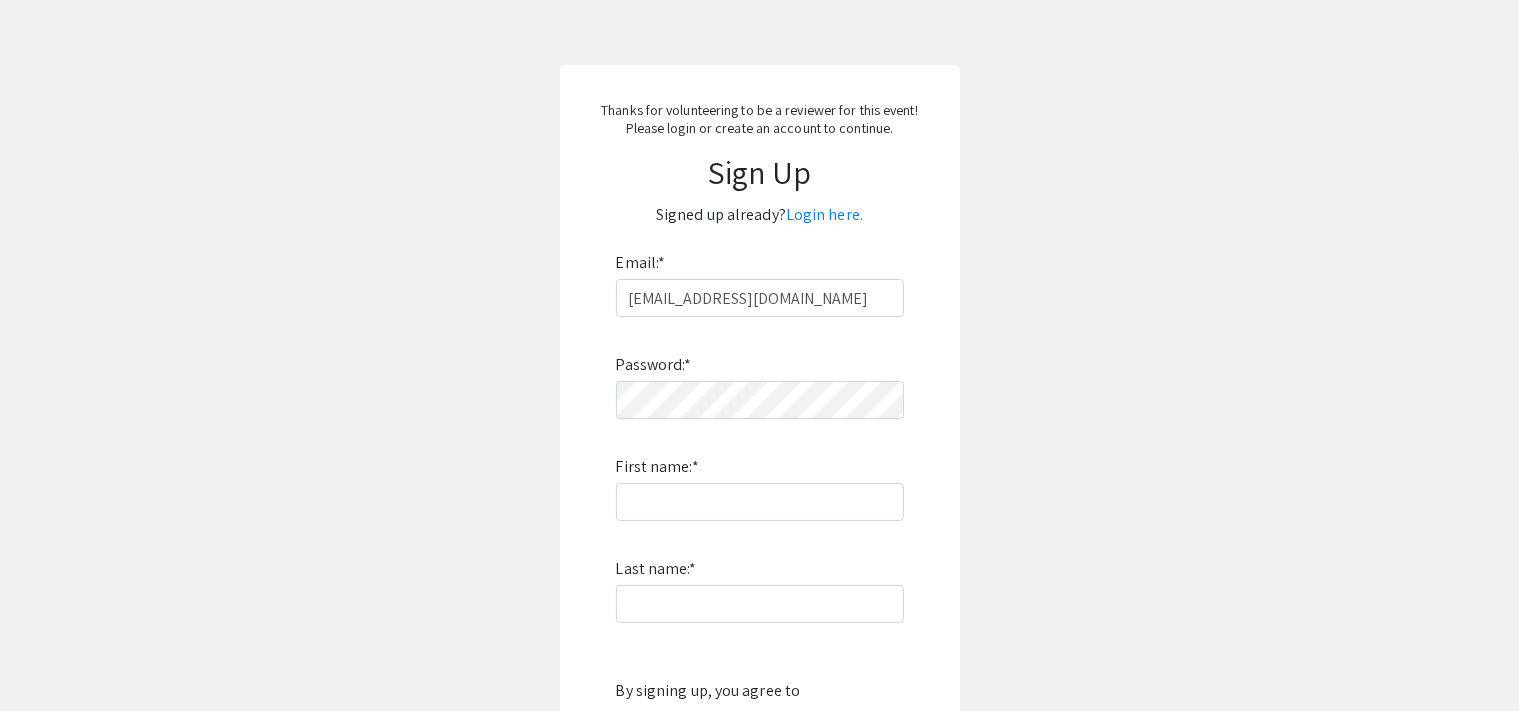 scroll, scrollTop: 211, scrollLeft: 0, axis: vertical 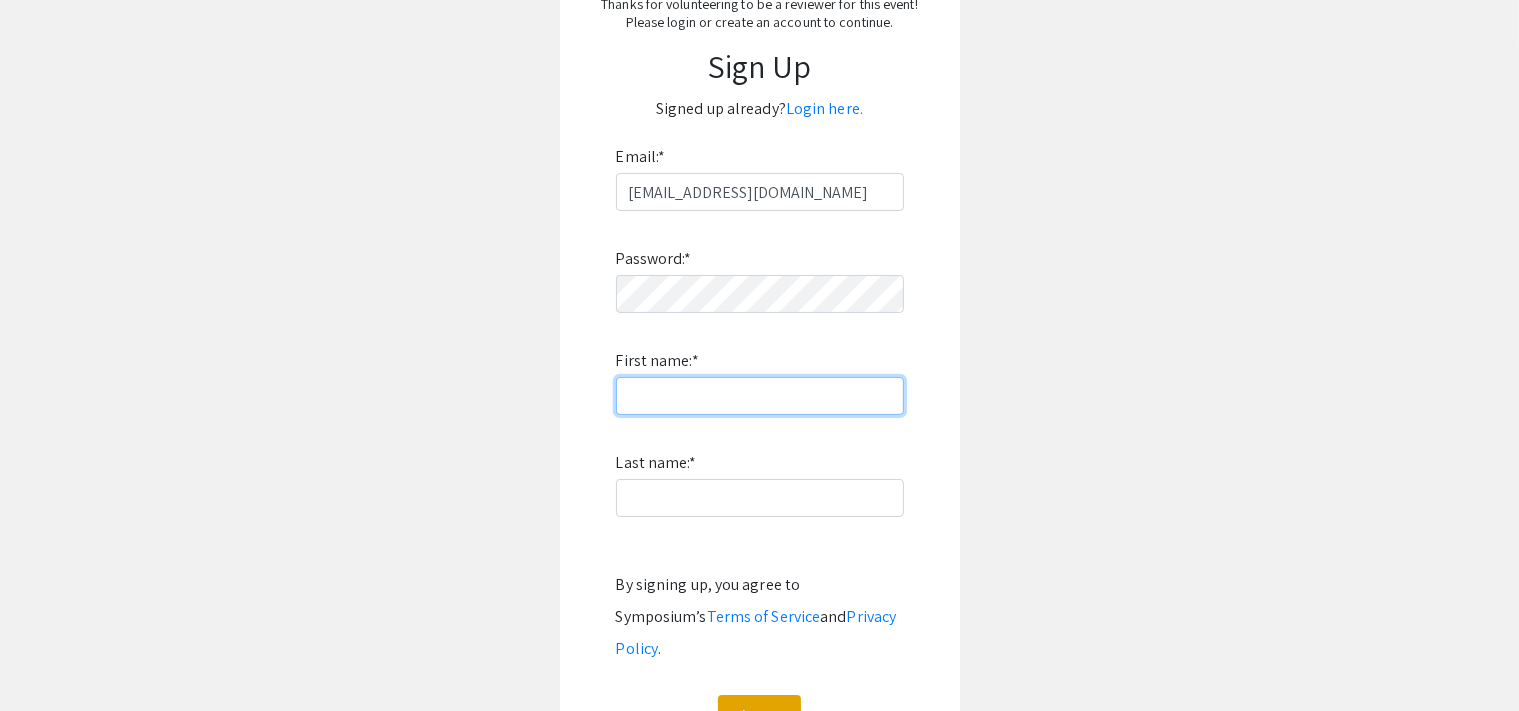 click on "First name:  *" at bounding box center [760, 396] 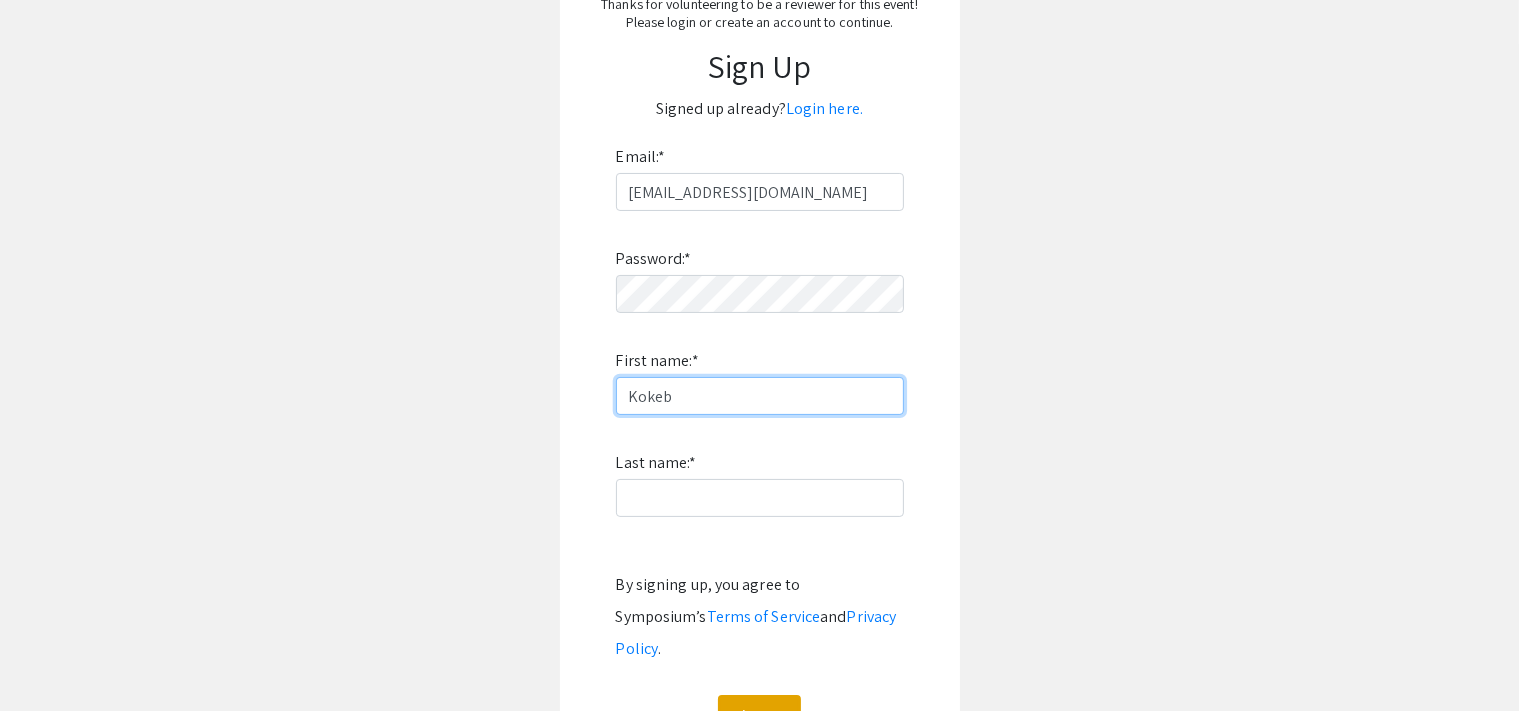 type on "Kokeb" 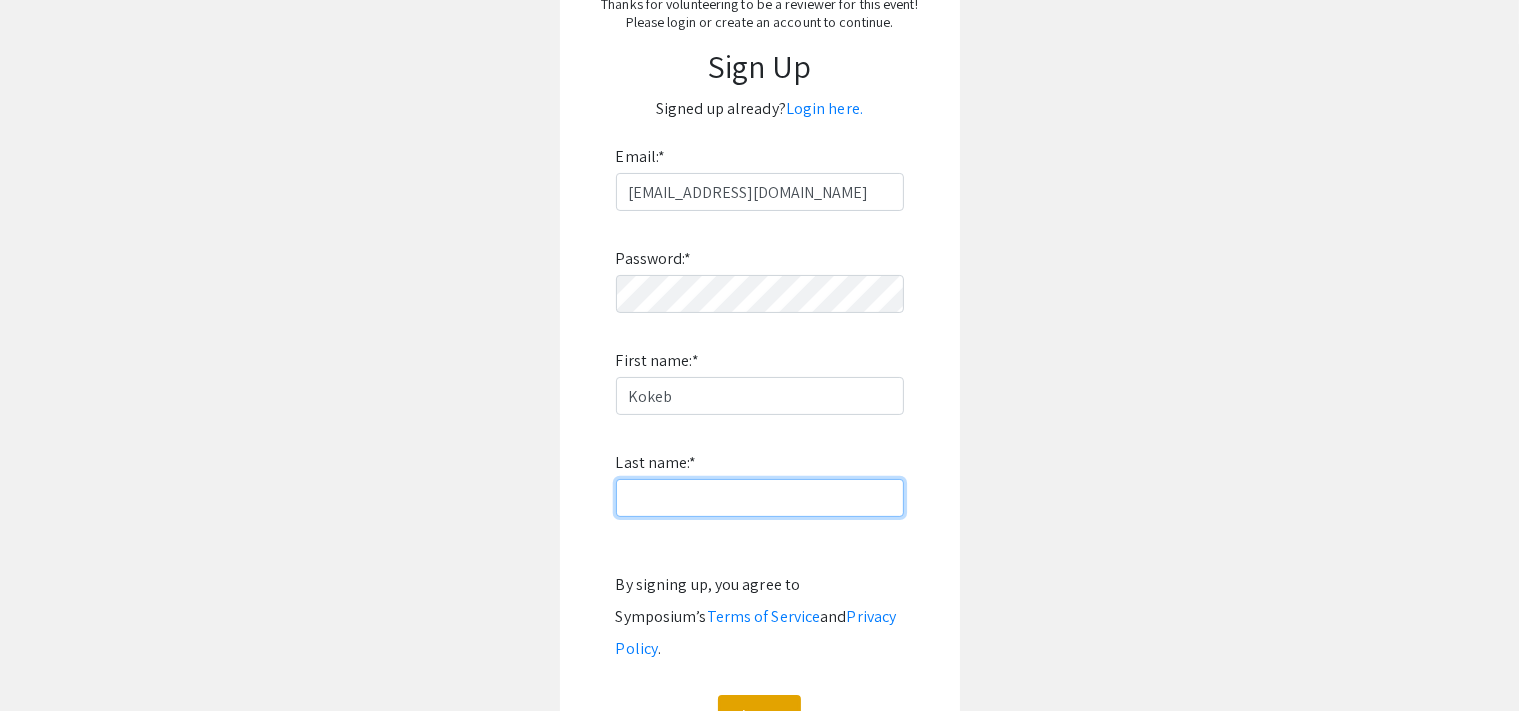 click on "Last name:  *" at bounding box center [760, 498] 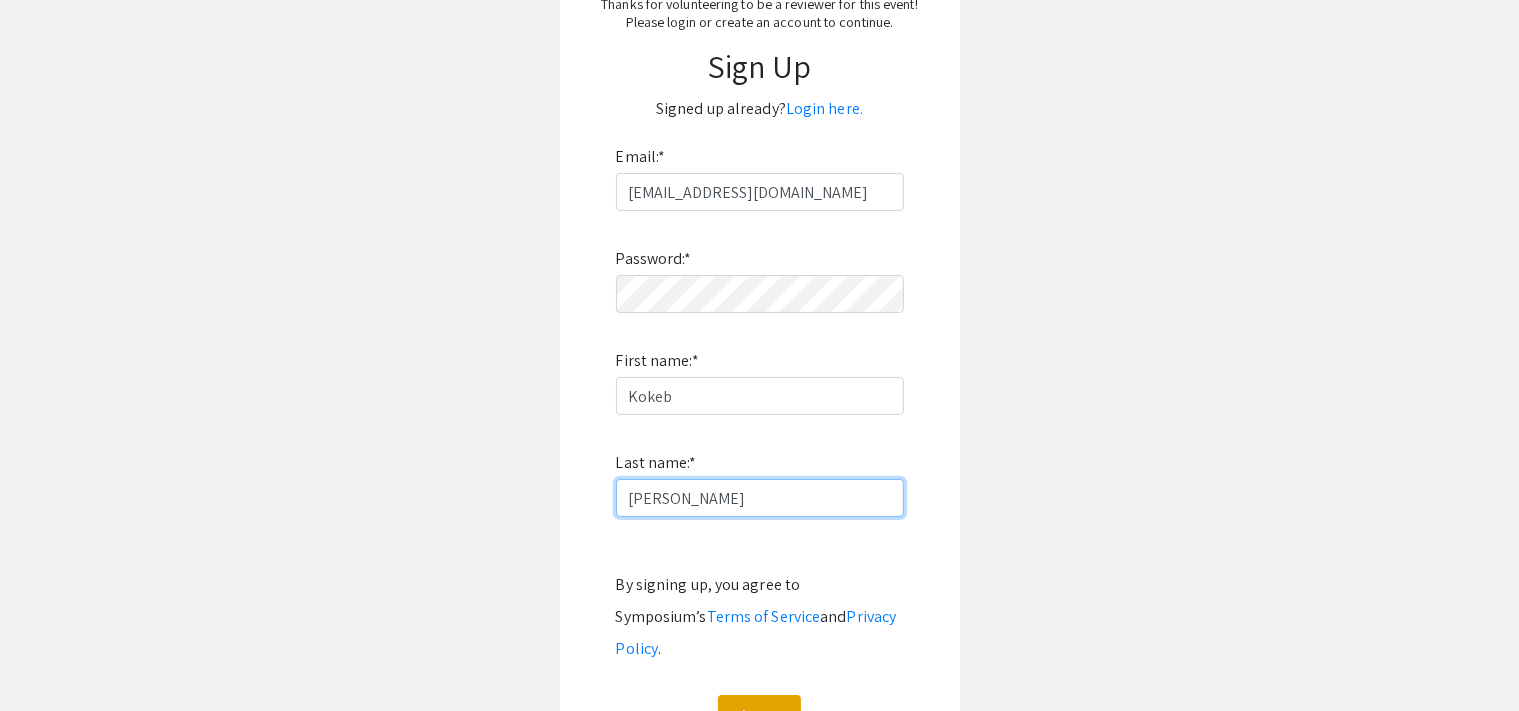 type on "[PERSON_NAME]" 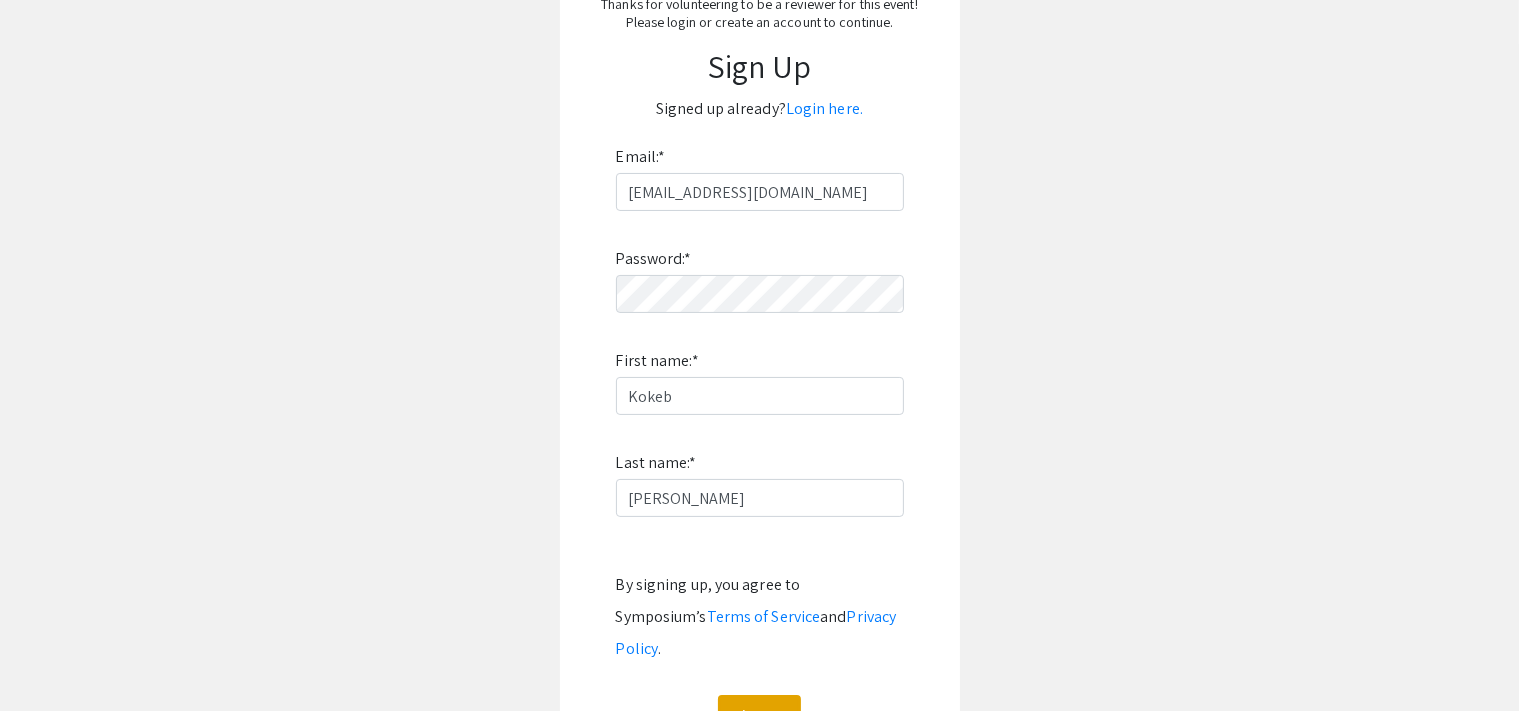 click on "Email:  * [EMAIL_ADDRESS][DOMAIN_NAME]  Password:  *  First name:  * Kokeb Last name:  * [PERSON_NAME]  By signing up, you agree to Symposium’s  Terms of Service  and  Privacy Policy .  Sign Up" 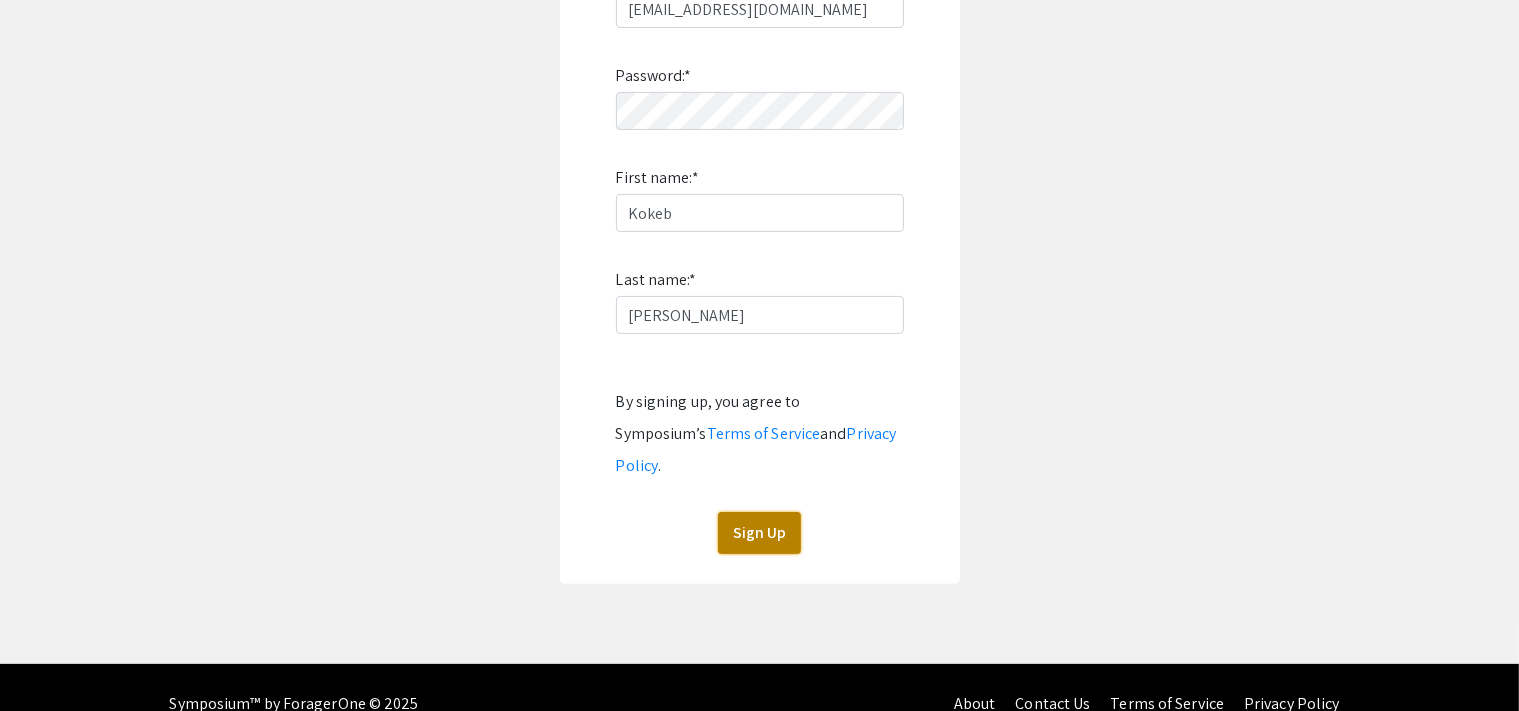 click on "Sign Up" 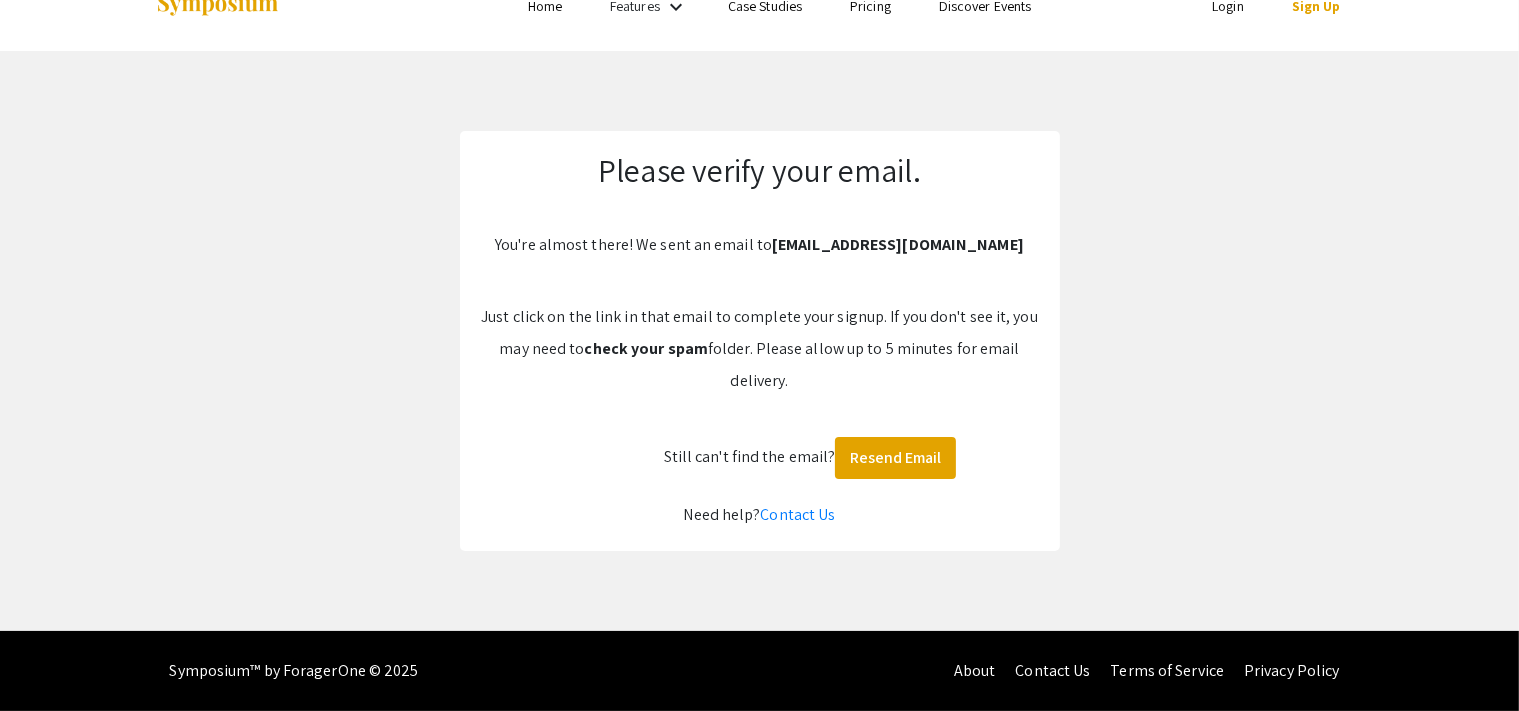 scroll, scrollTop: 3, scrollLeft: 0, axis: vertical 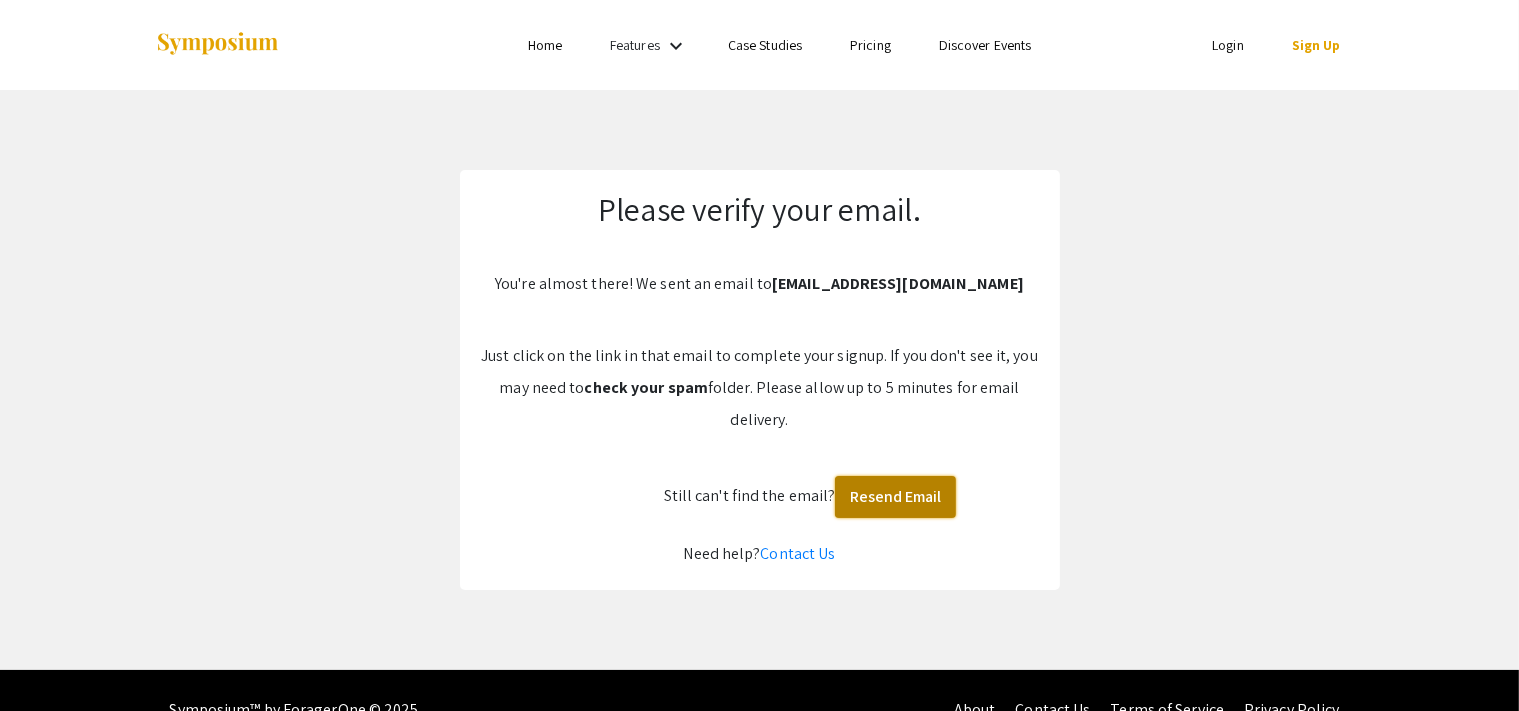 click on "Resend Email" 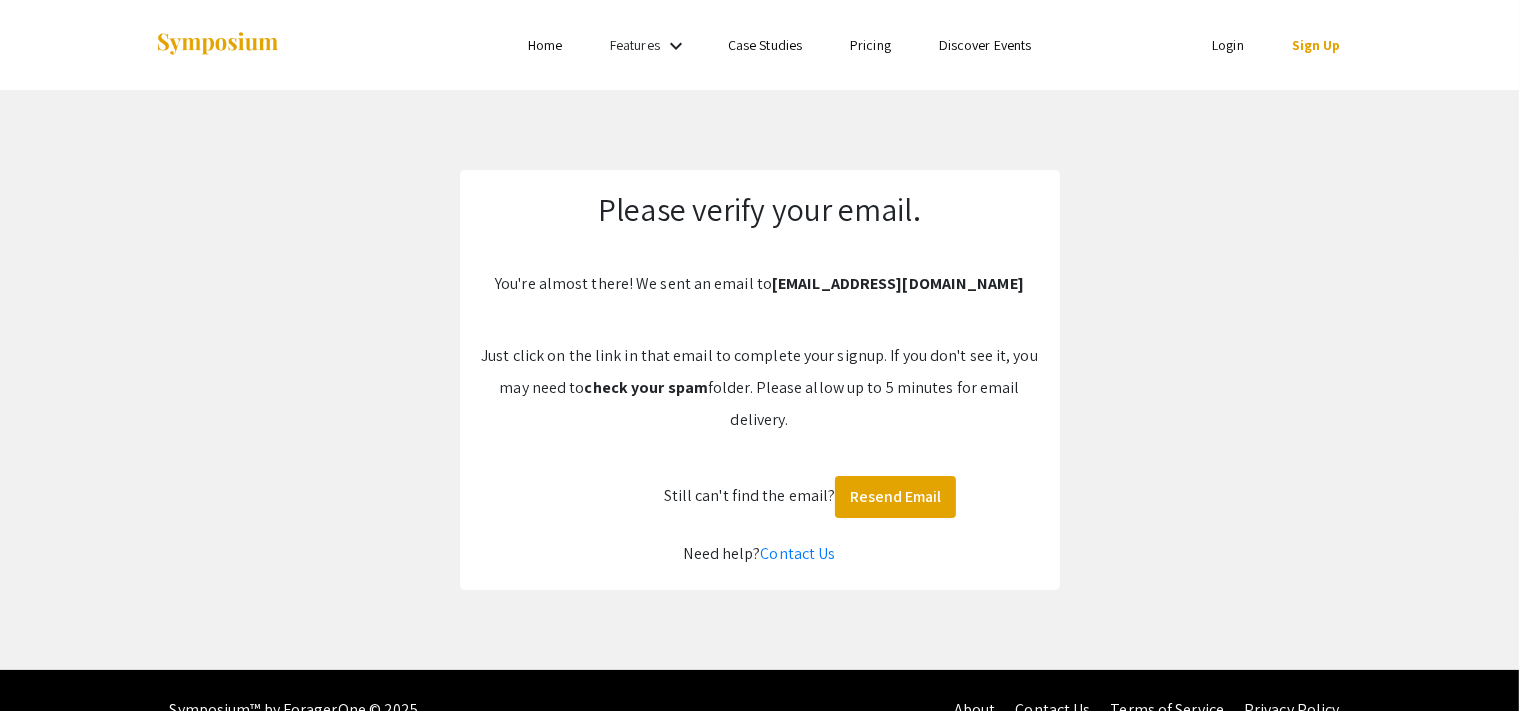 click on "Sign Up" at bounding box center (1316, 45) 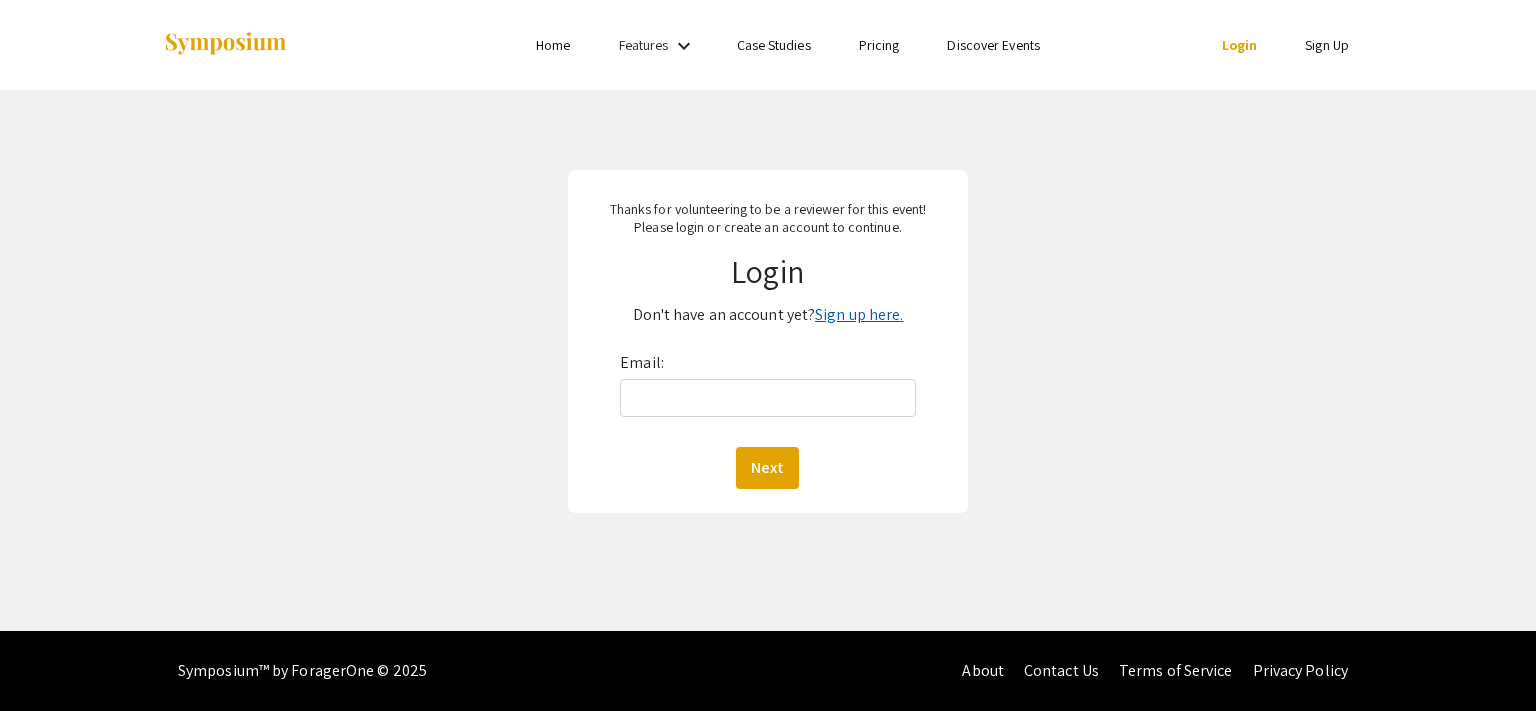 click on "Sign up here." 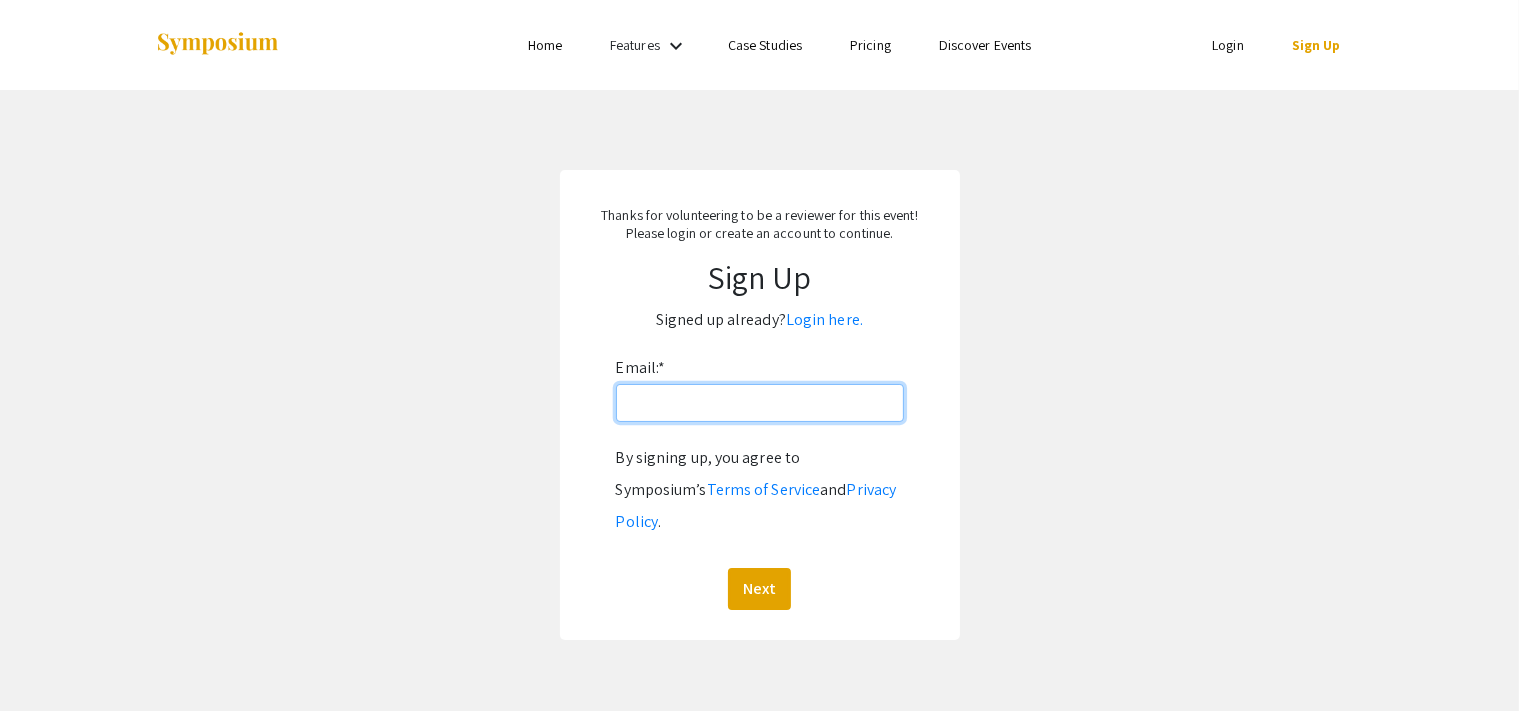 click on "Email:  *" at bounding box center [760, 403] 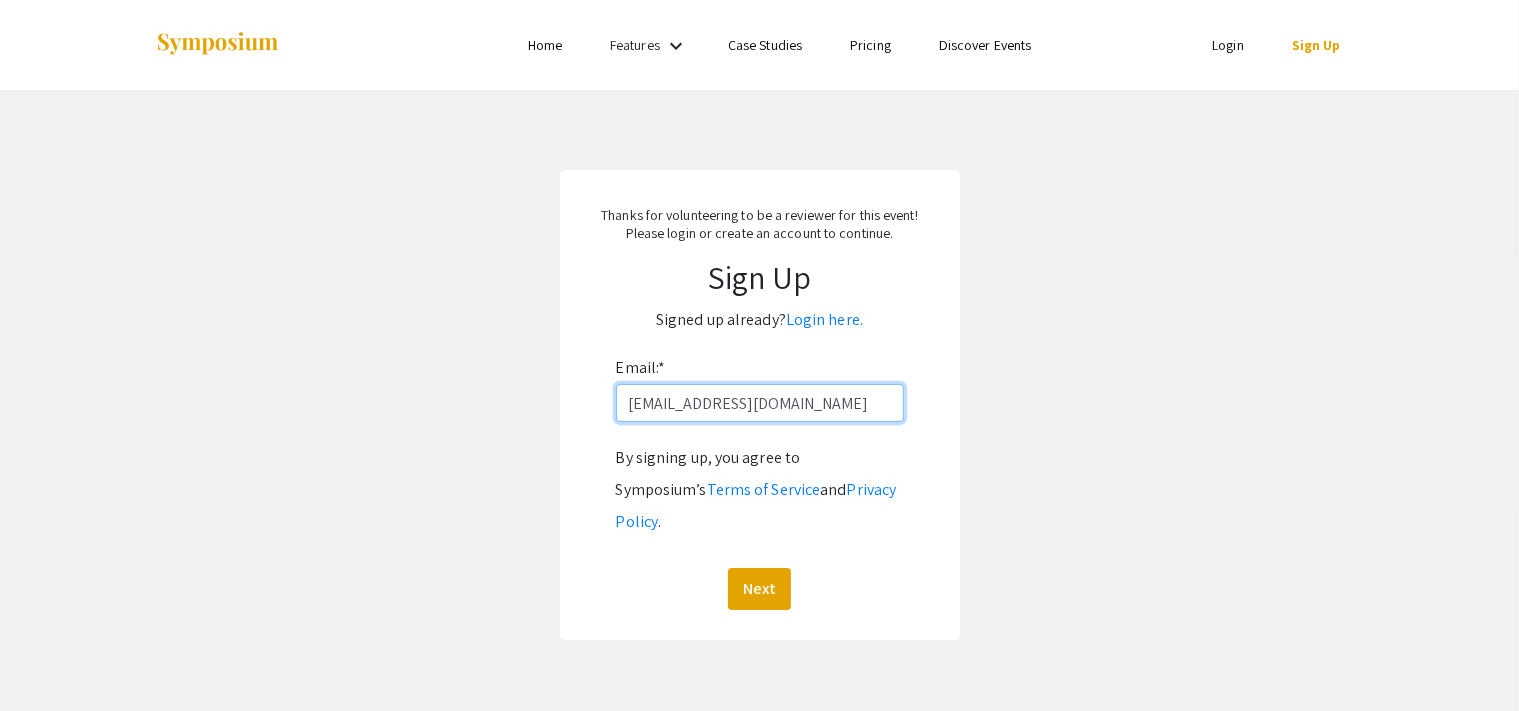 click on "[EMAIL_ADDRESS][DOMAIN_NAME]" at bounding box center [760, 403] 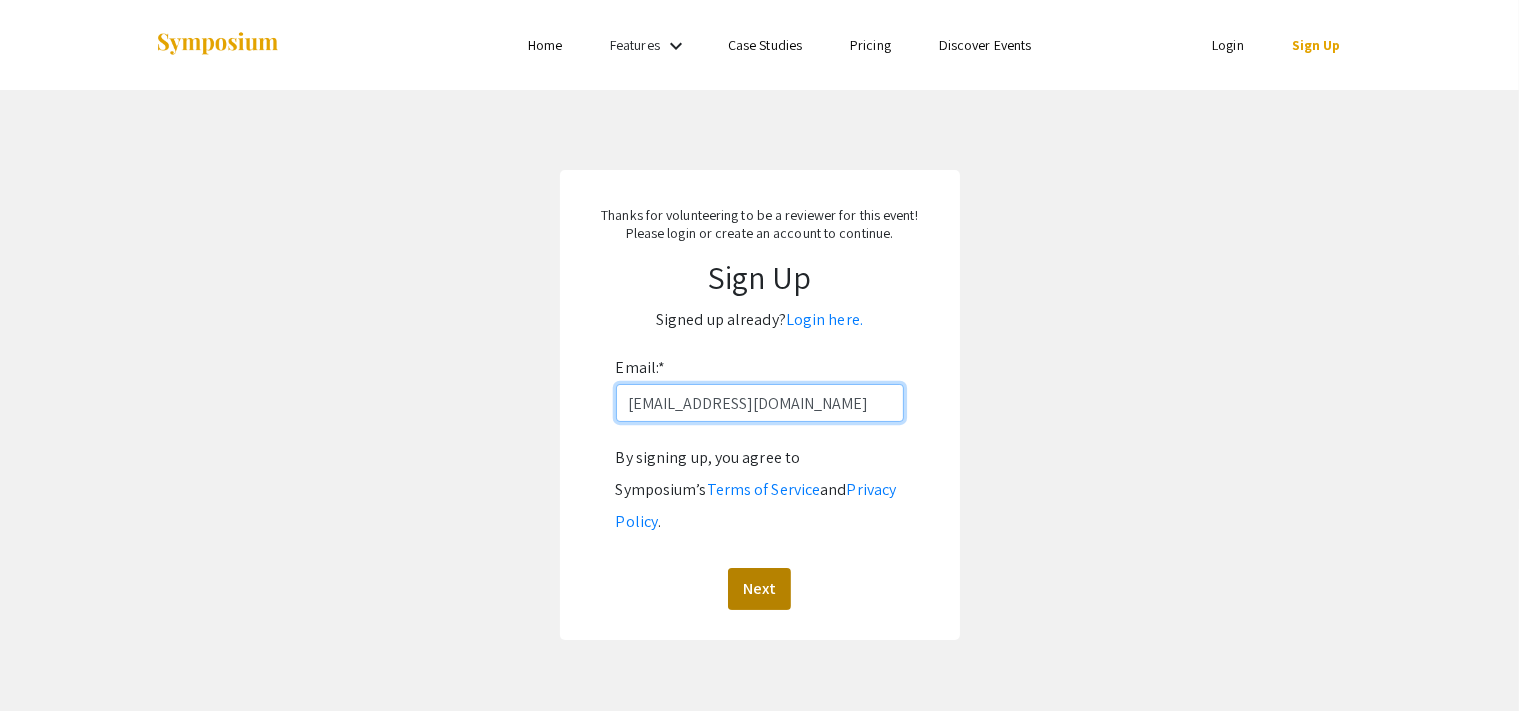 type on "[EMAIL_ADDRESS][DOMAIN_NAME]" 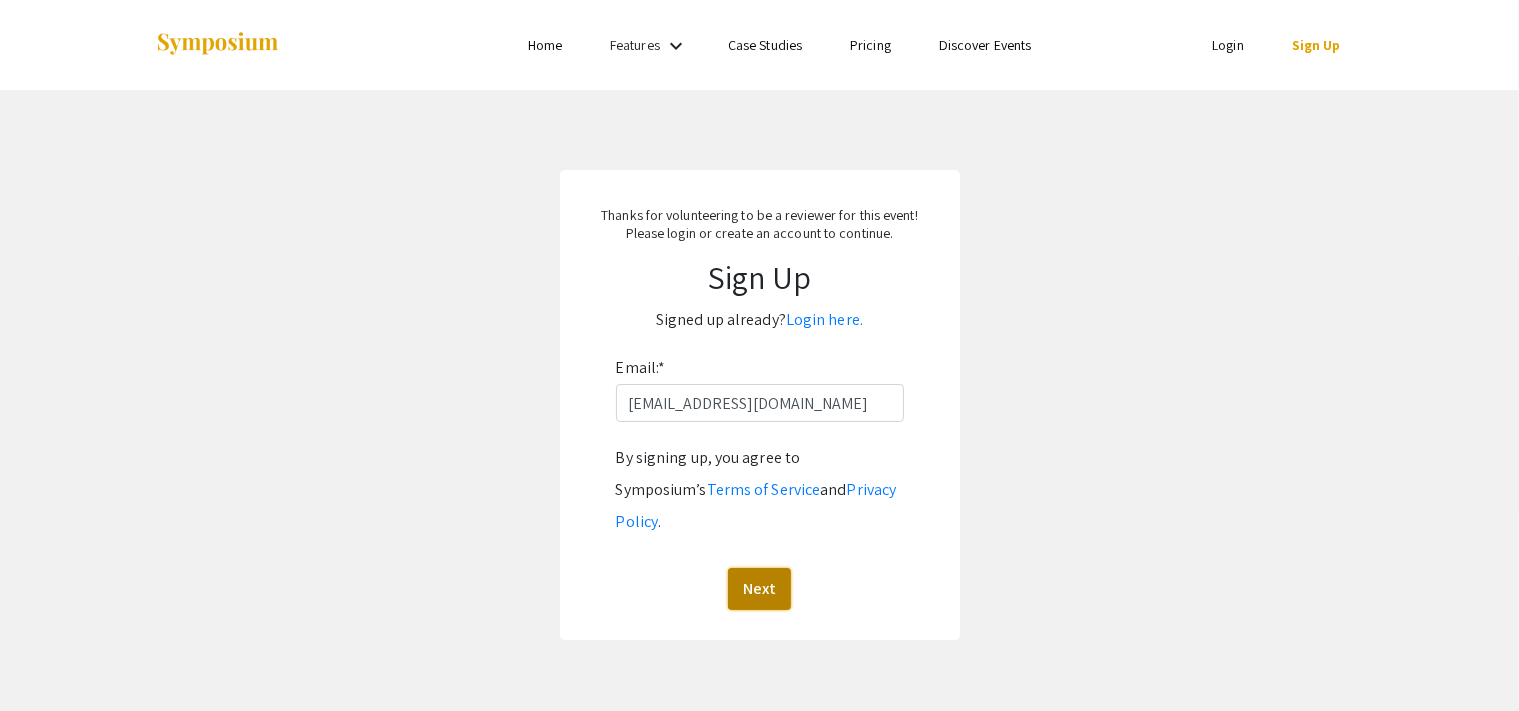 click on "Next" 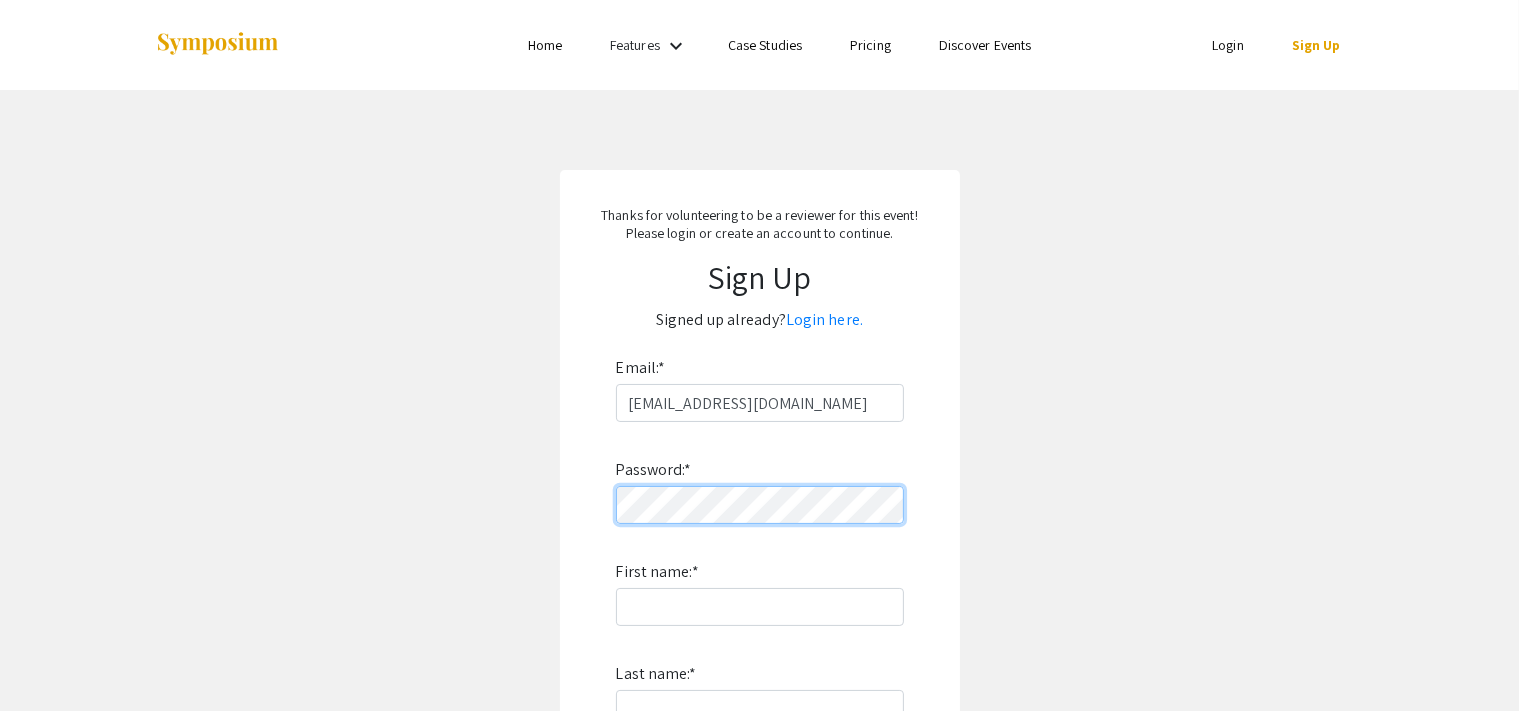 scroll, scrollTop: 316, scrollLeft: 0, axis: vertical 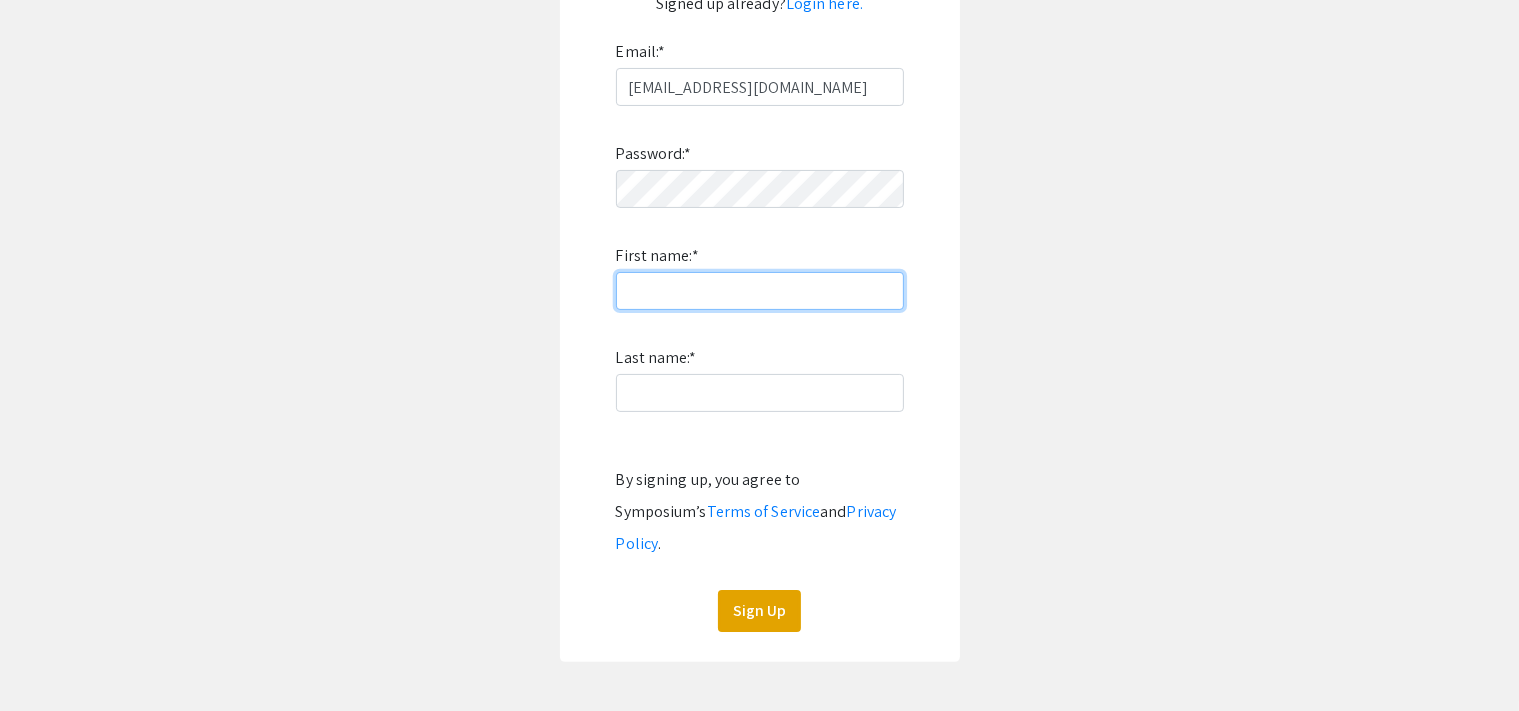 click on "First name:  *" at bounding box center [760, 291] 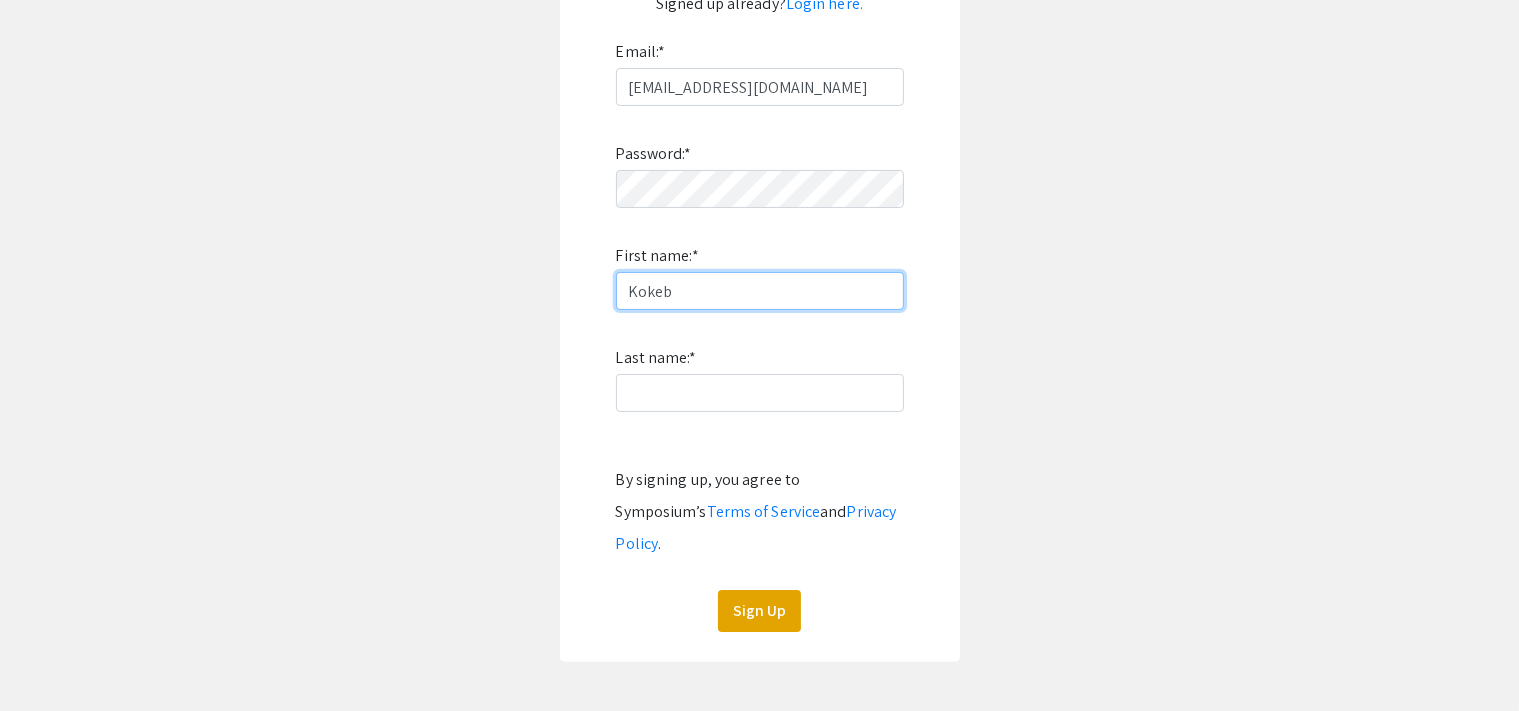 type on "Kokeb" 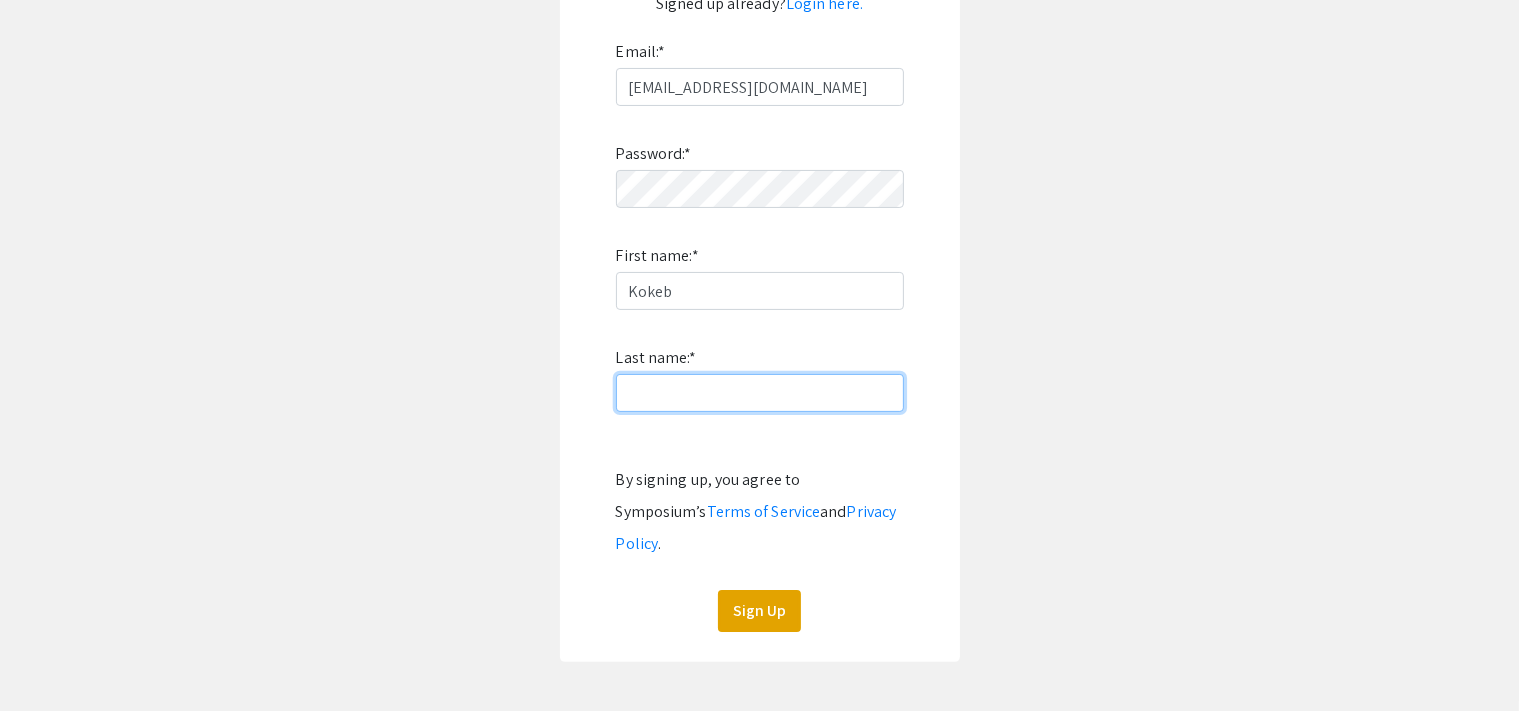 click on "Last name:  *" at bounding box center [760, 393] 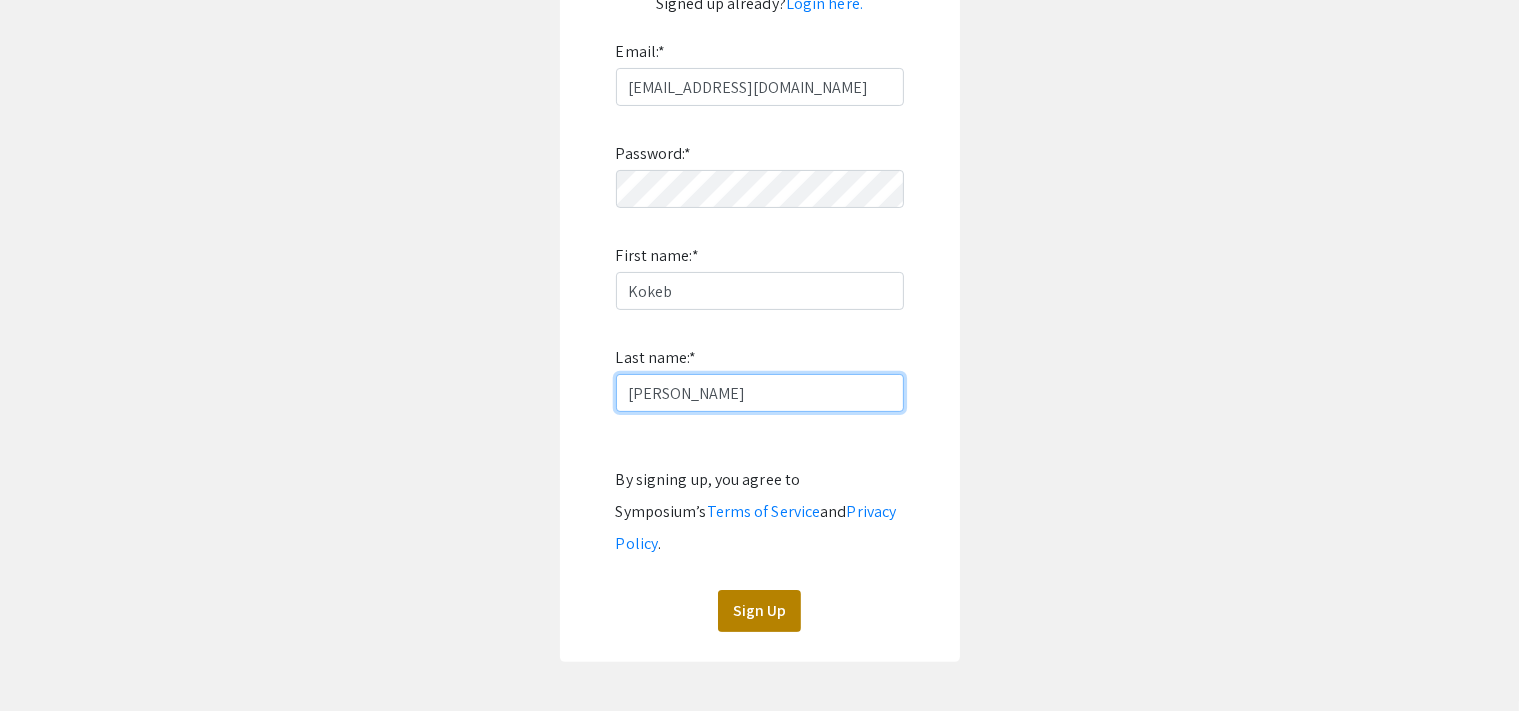 type on "[PERSON_NAME]" 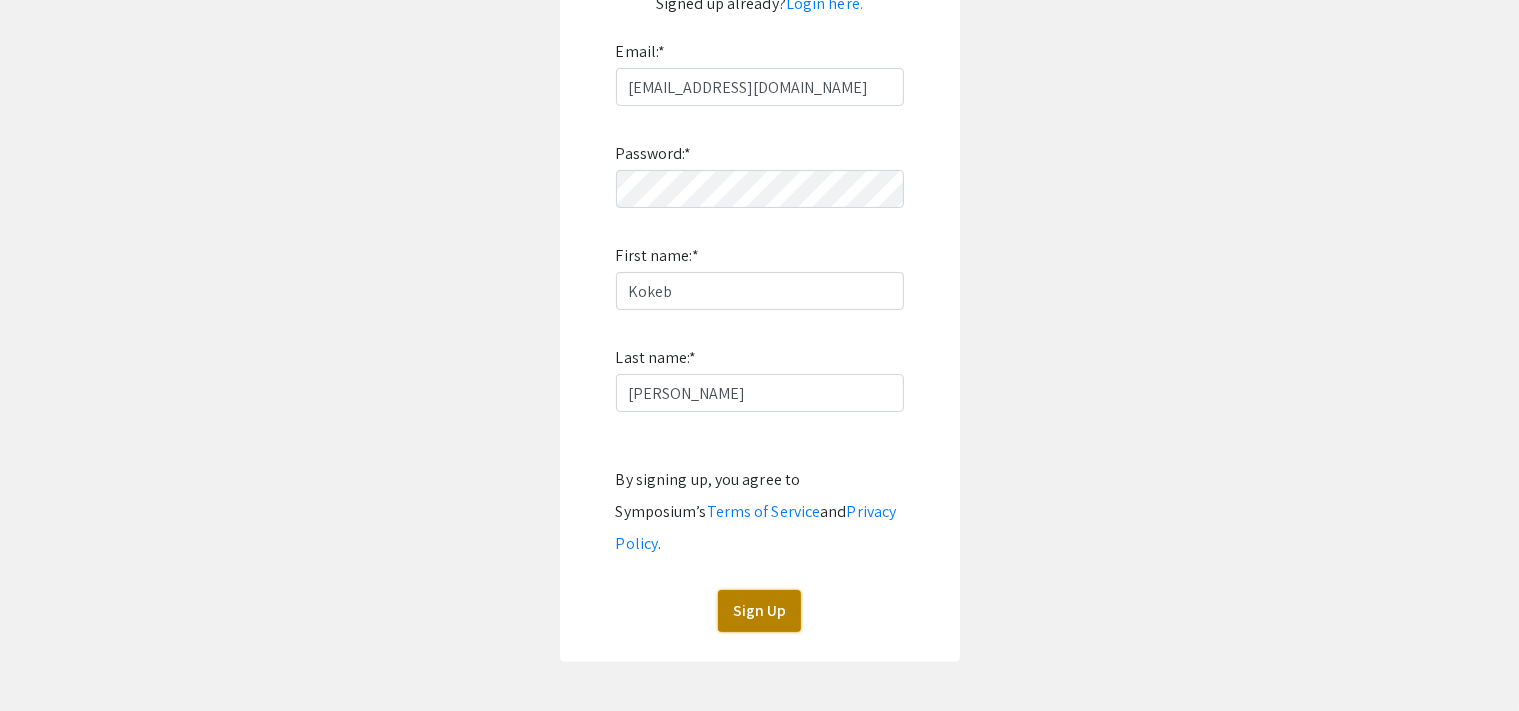 click on "Sign Up" 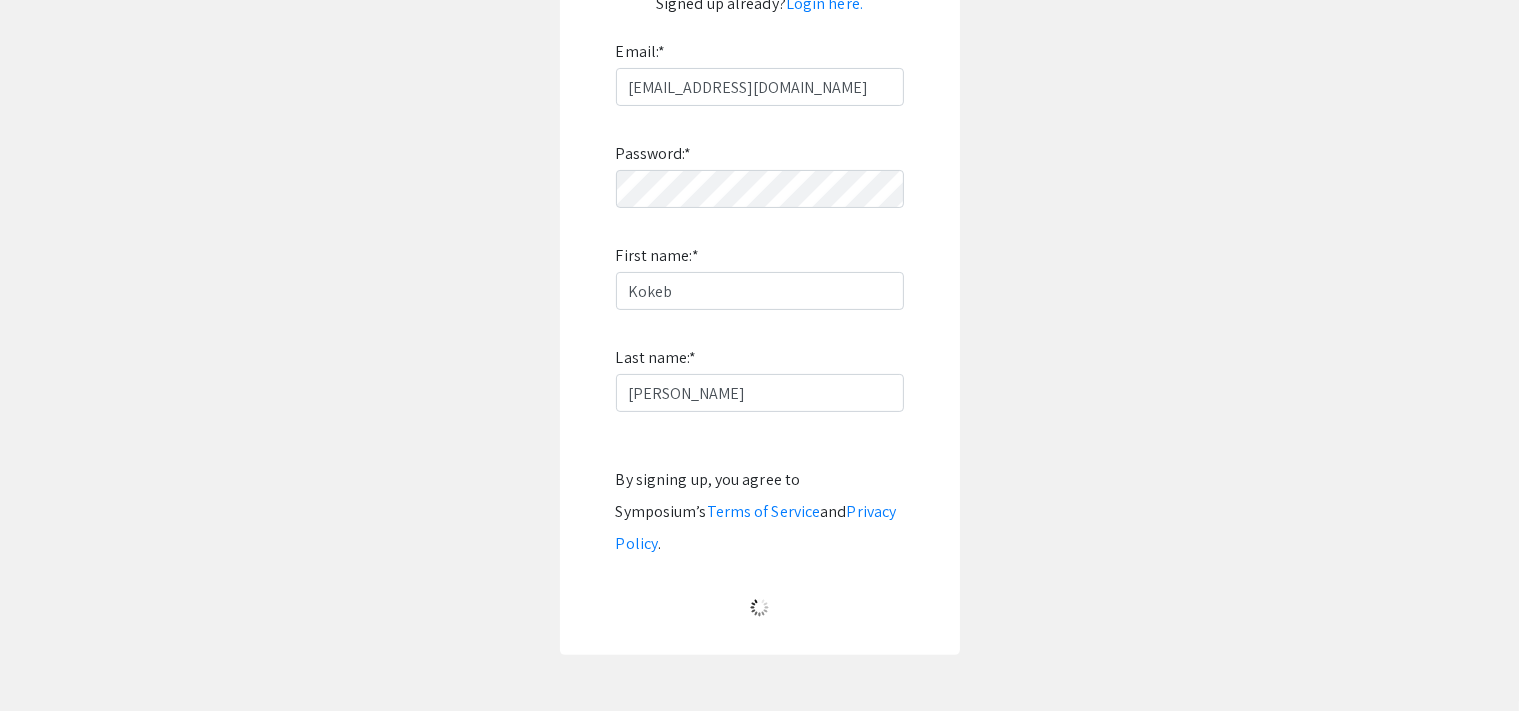 scroll, scrollTop: 0, scrollLeft: 0, axis: both 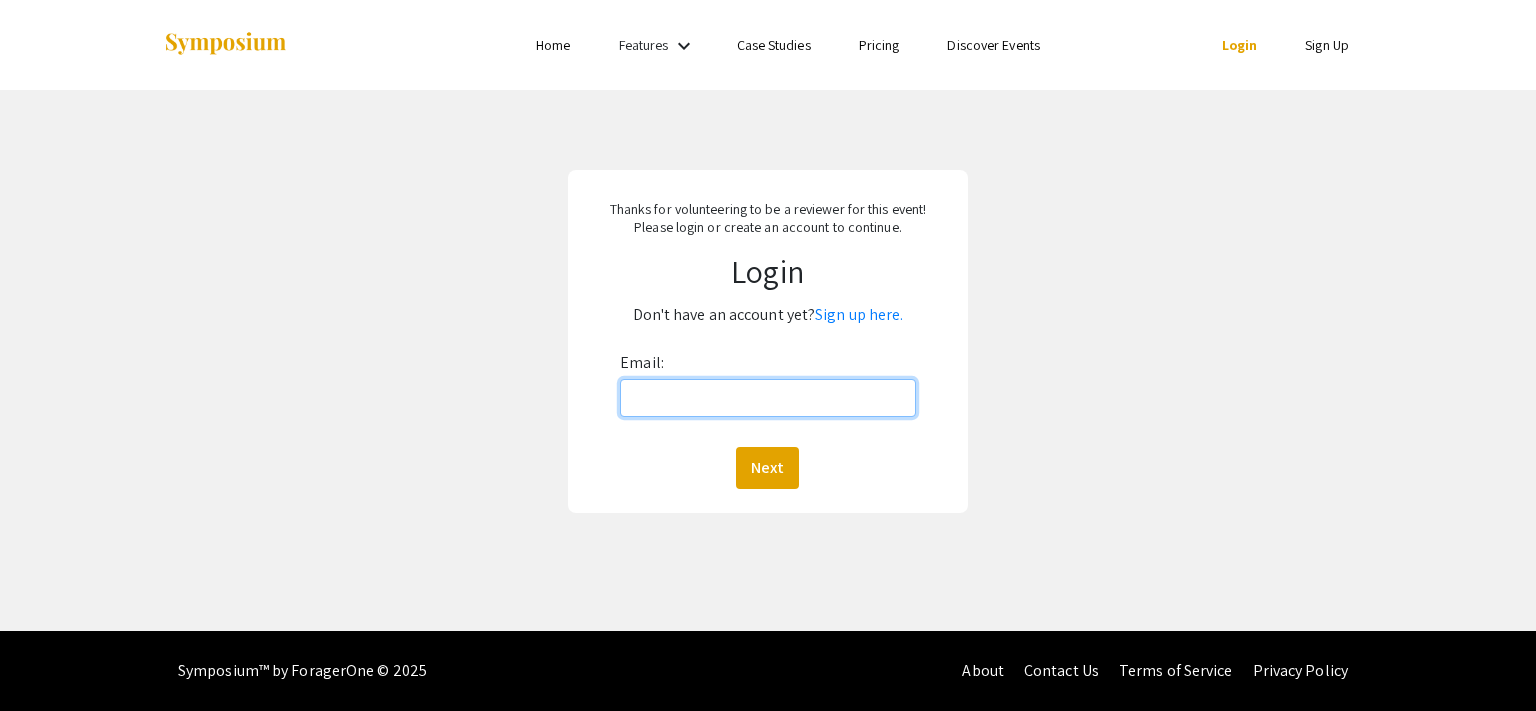 click on "Email:" at bounding box center [767, 398] 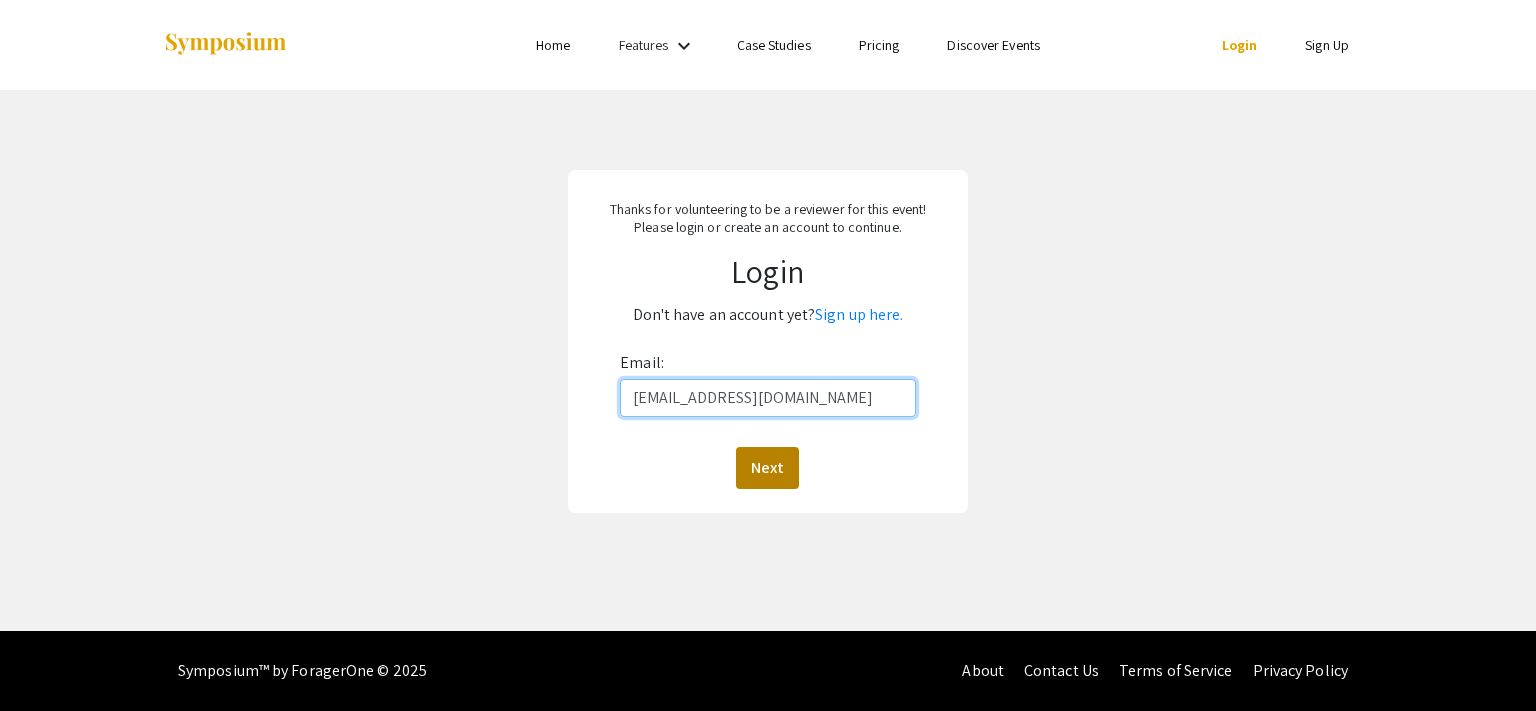 type on "[EMAIL_ADDRESS][DOMAIN_NAME]" 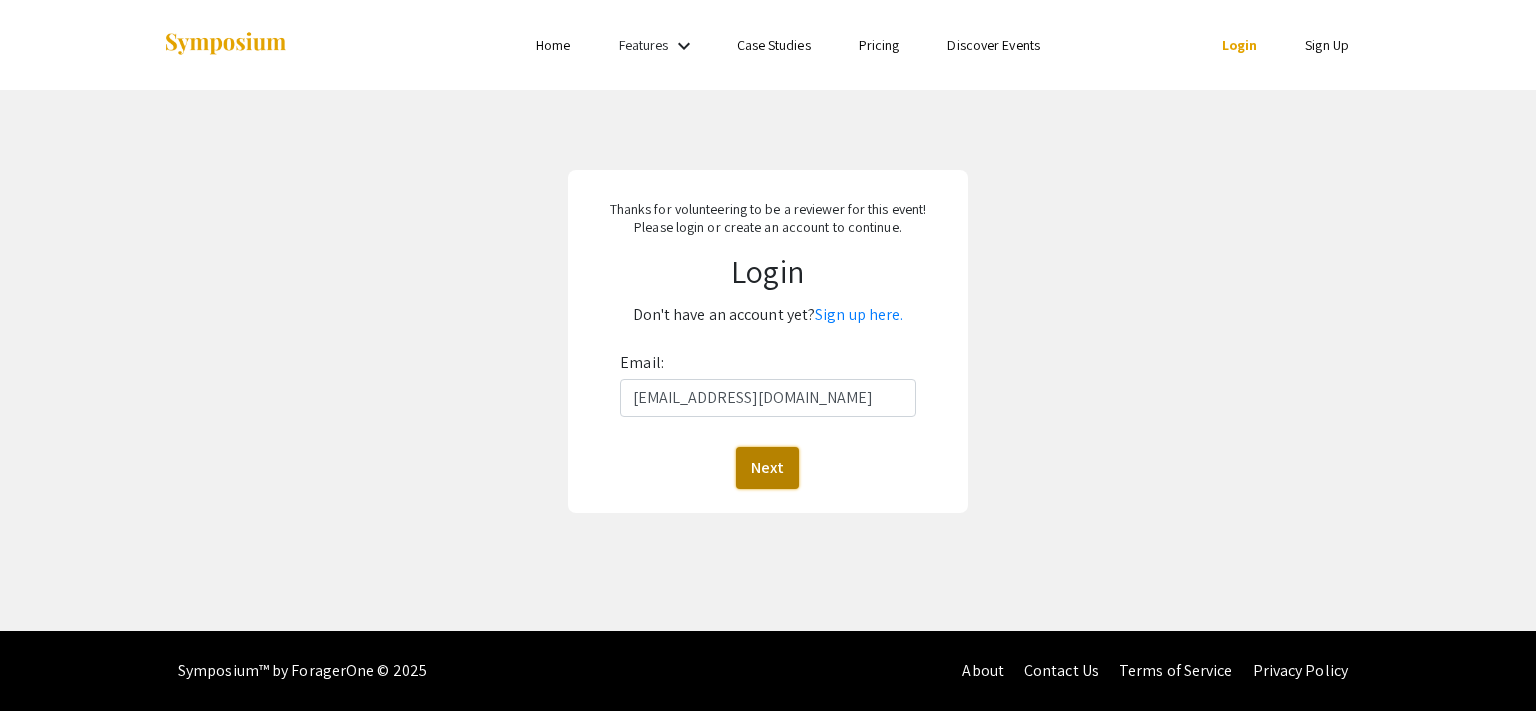 click on "Next" 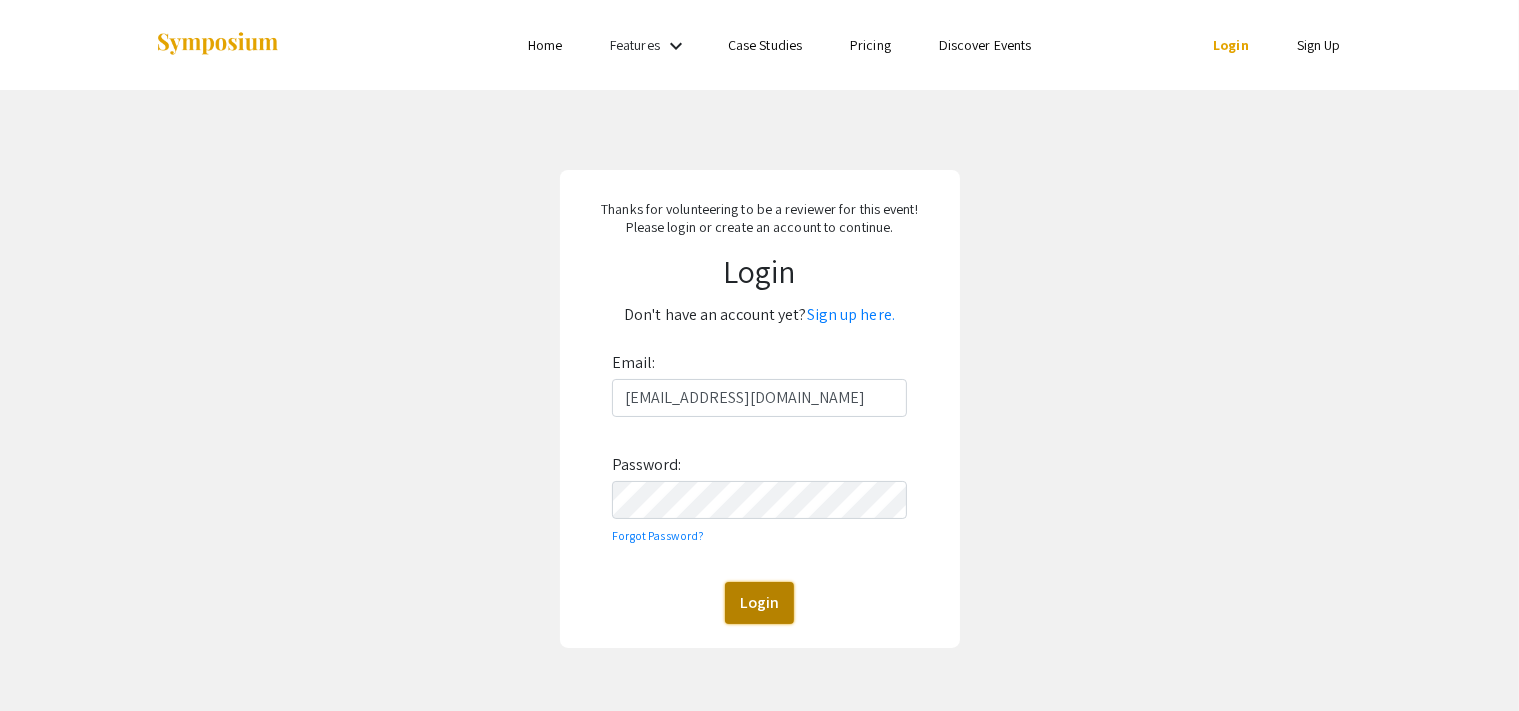 click on "Login" 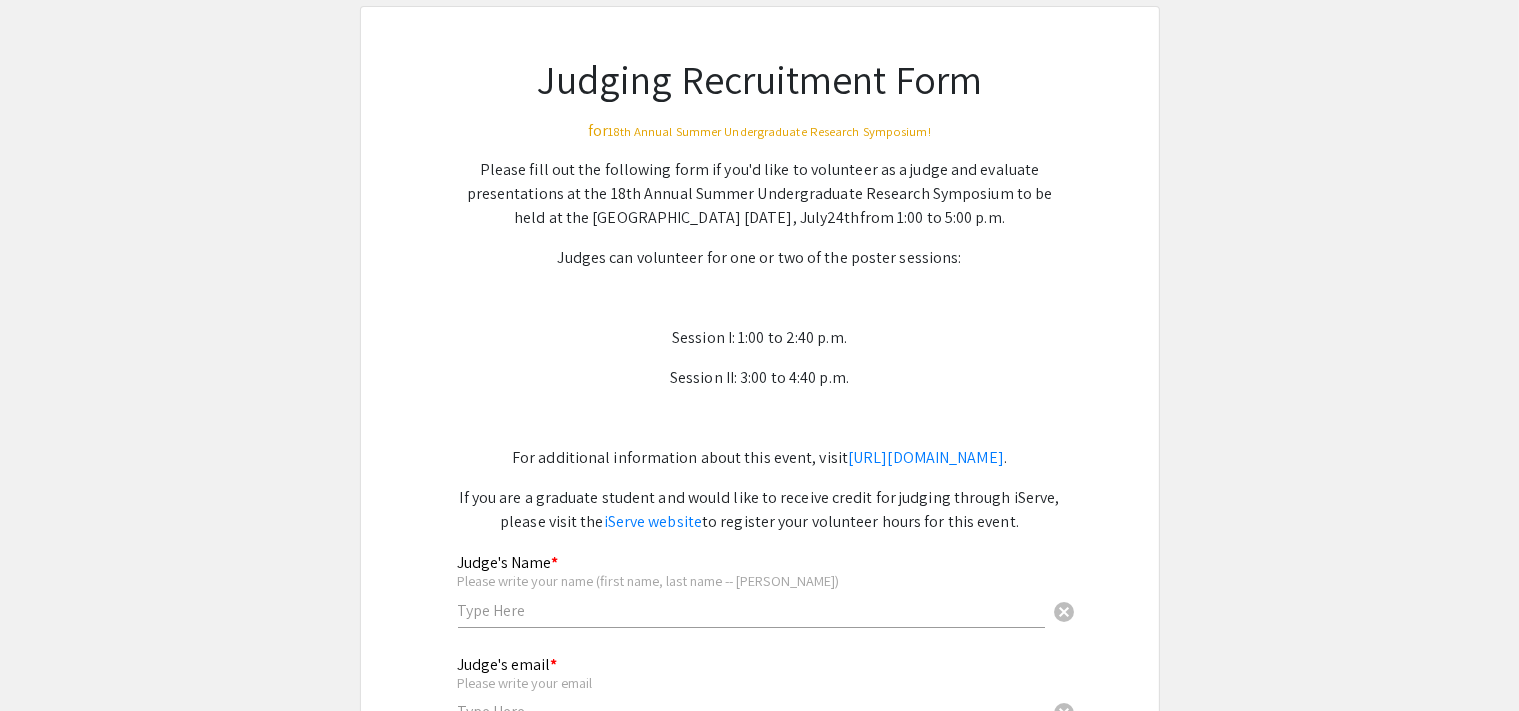 scroll, scrollTop: 0, scrollLeft: 0, axis: both 